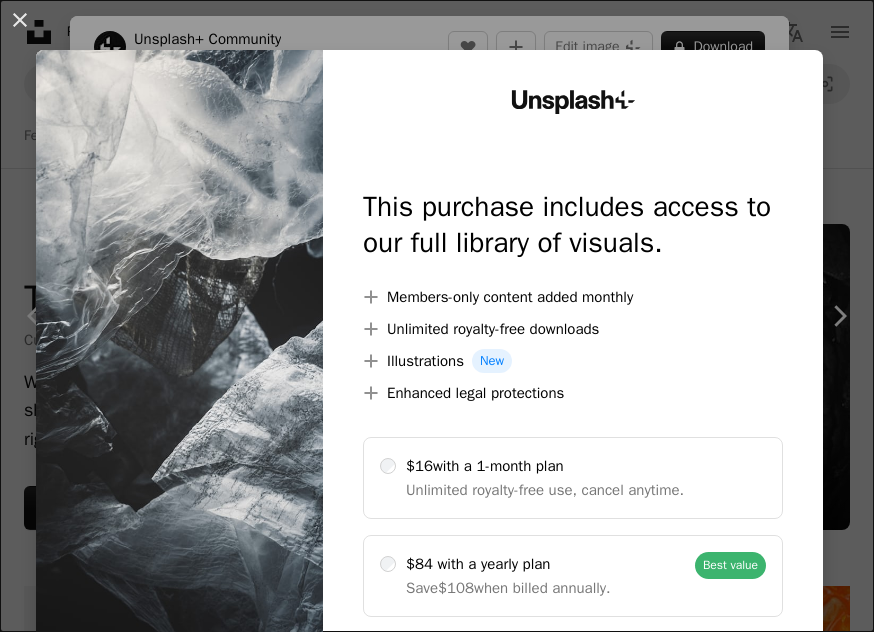 scroll, scrollTop: 22437, scrollLeft: 0, axis: vertical 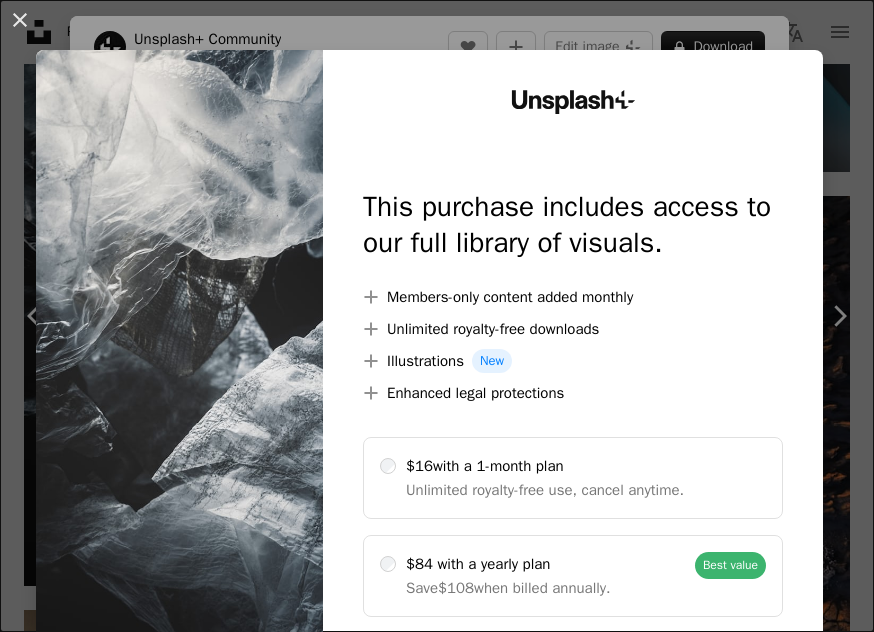 click at bounding box center [179, 407] 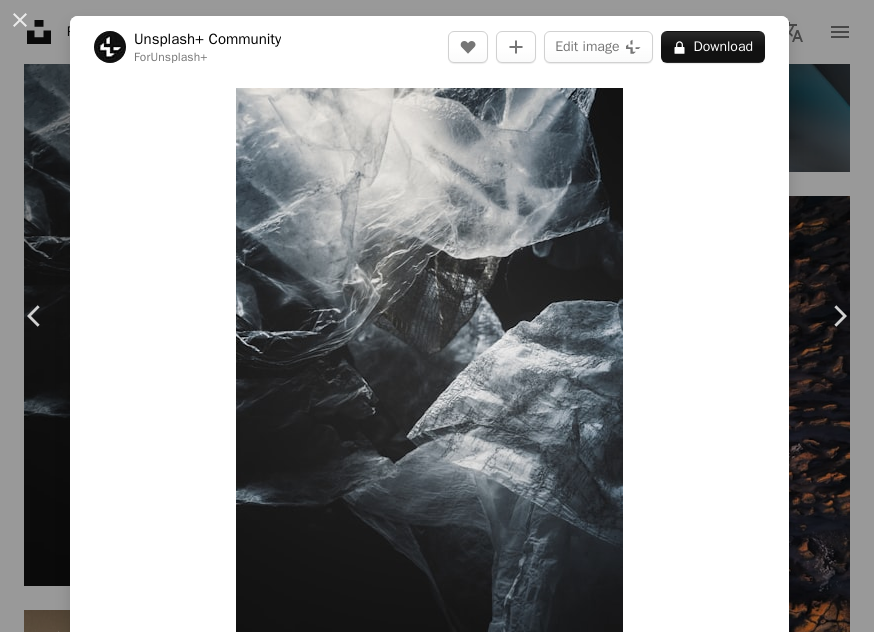 click on "Chevron right" at bounding box center (839, 316) 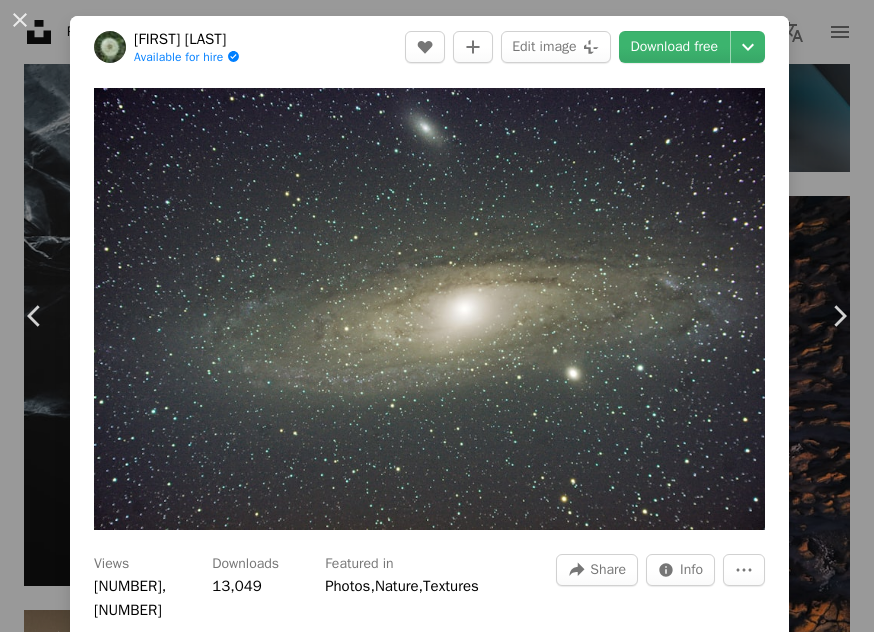 click on "Chevron left" 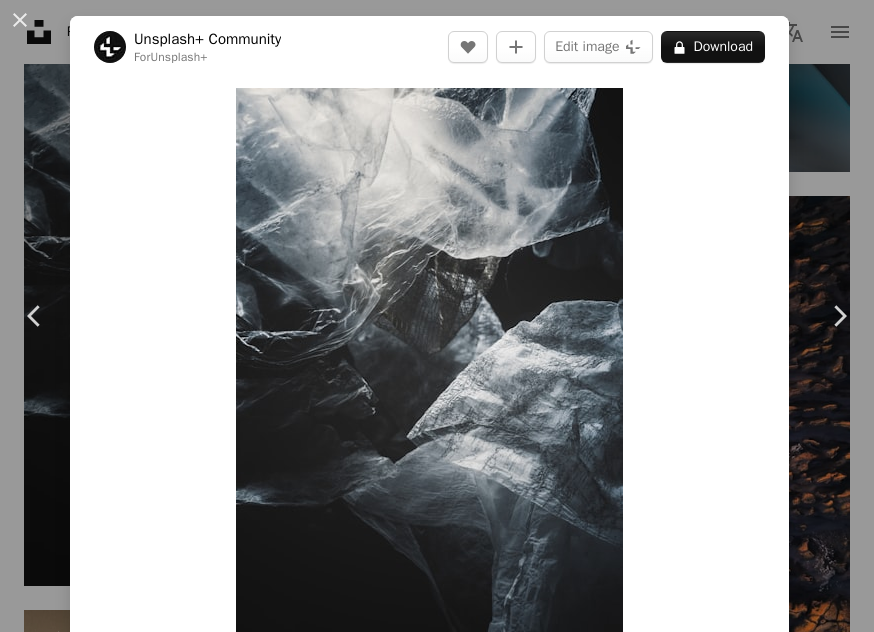 click at bounding box center (110, 47) 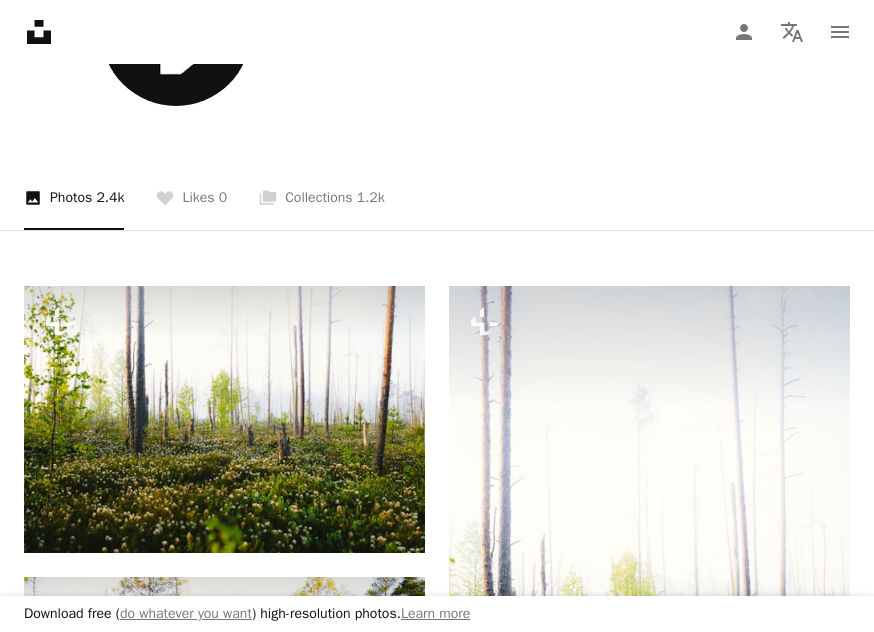scroll, scrollTop: 0, scrollLeft: 0, axis: both 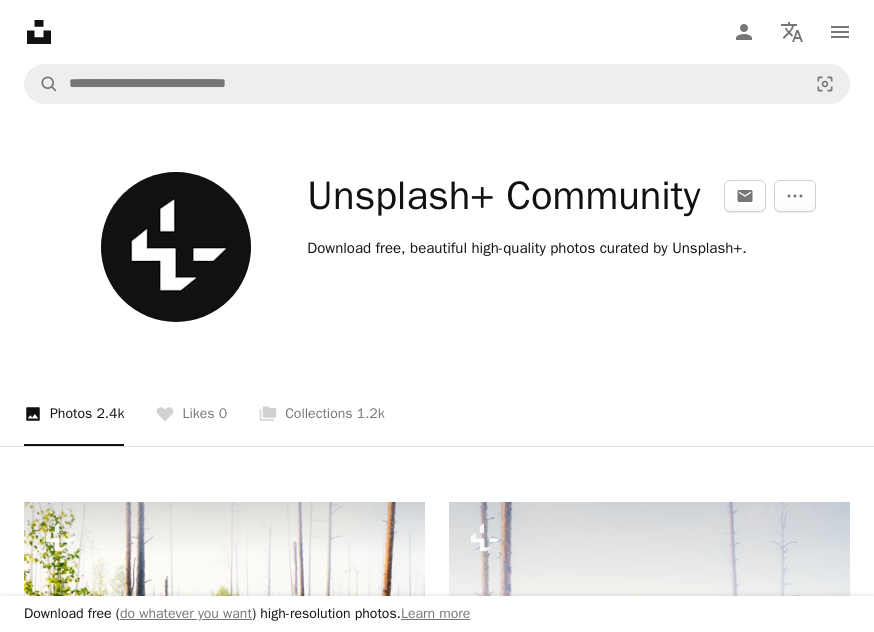 click 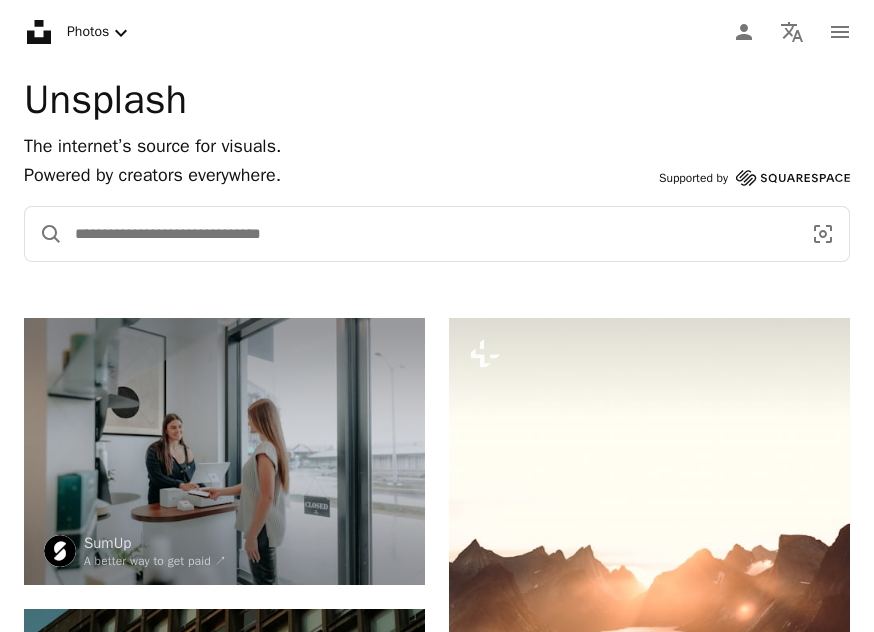 click at bounding box center [430, 234] 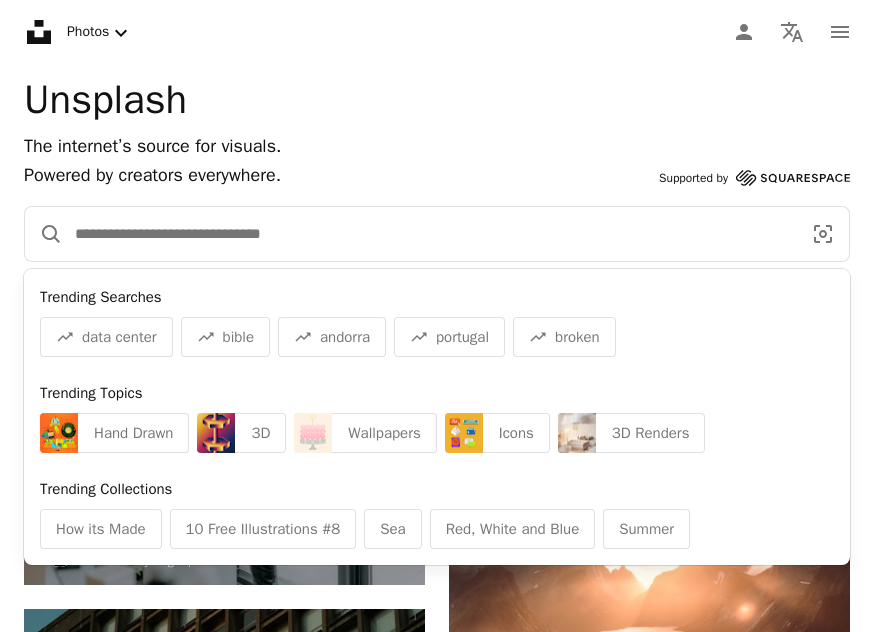 scroll, scrollTop: 267, scrollLeft: 0, axis: vertical 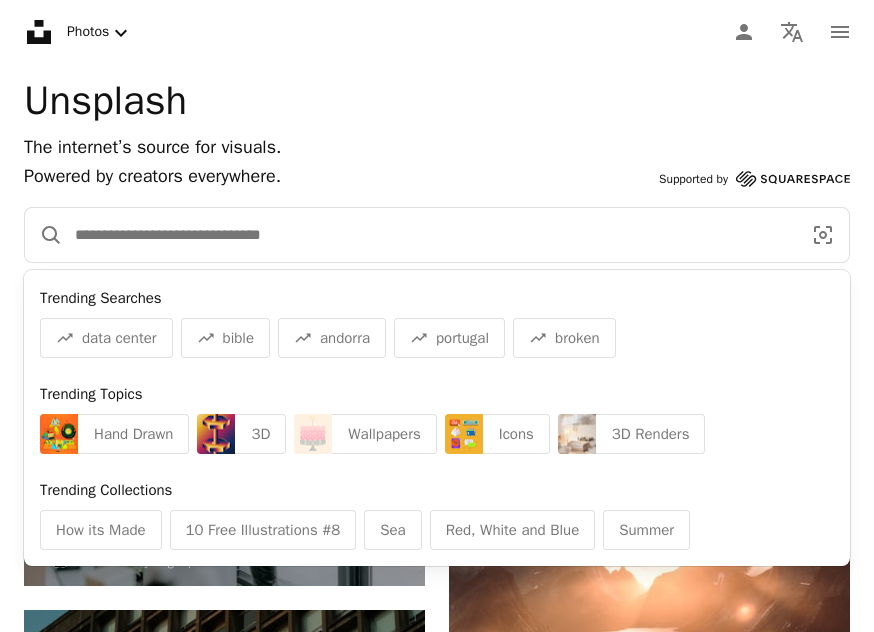 type on "*" 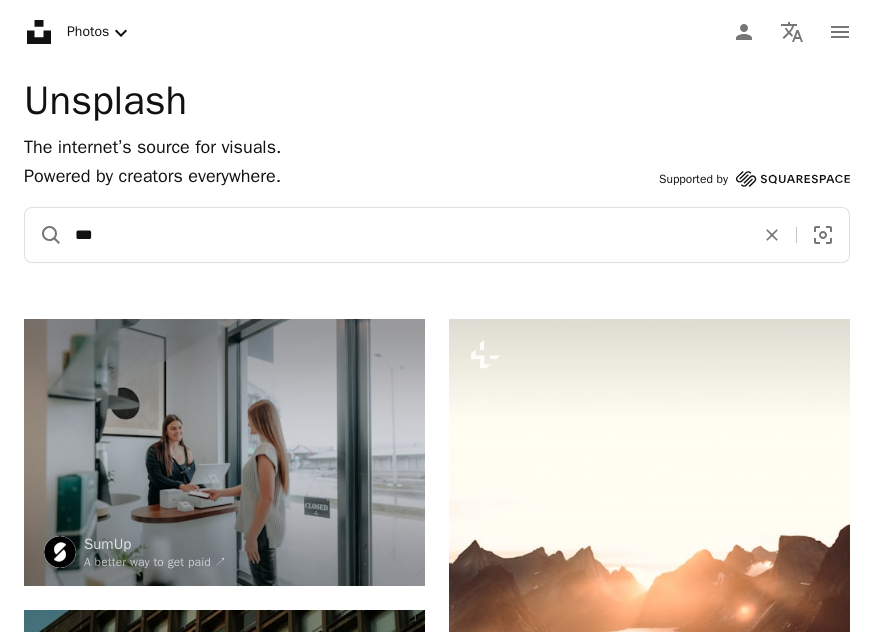 type on "***" 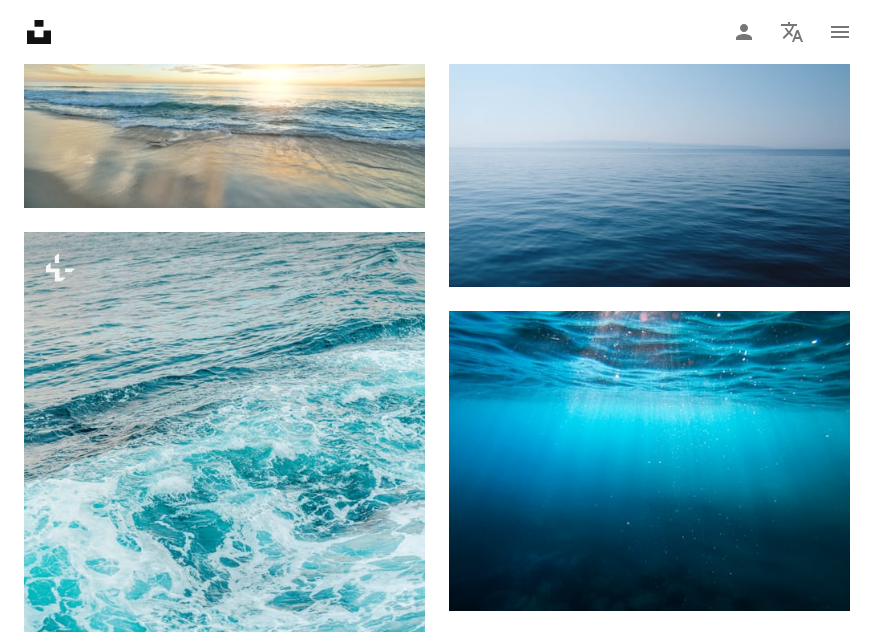 scroll, scrollTop: 1783, scrollLeft: 0, axis: vertical 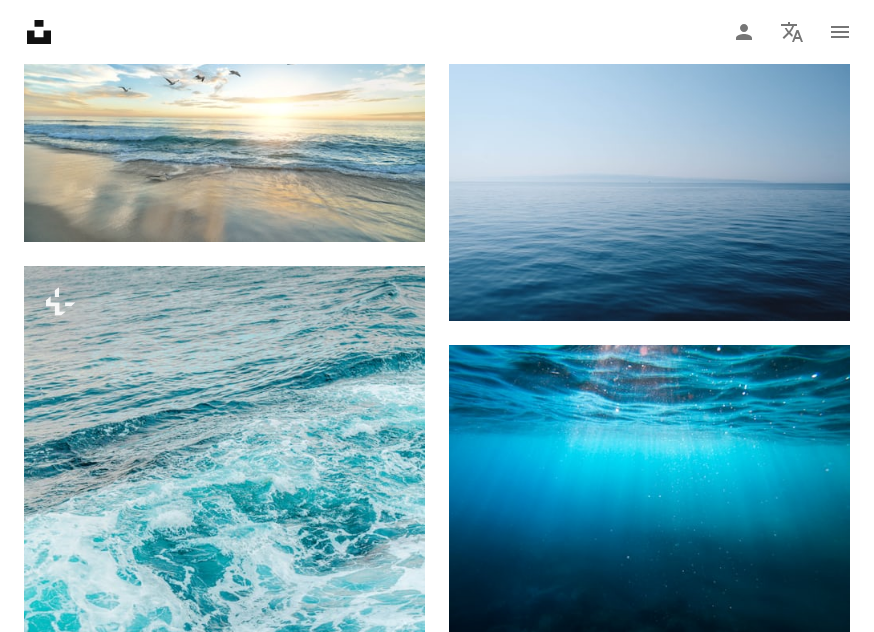 click at bounding box center (649, 187) 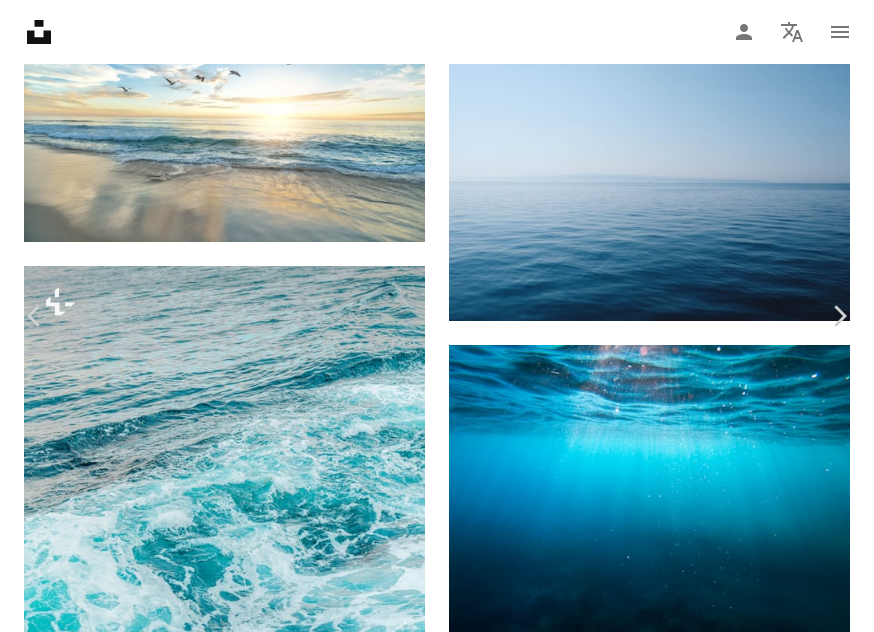 click on "Chevron right" 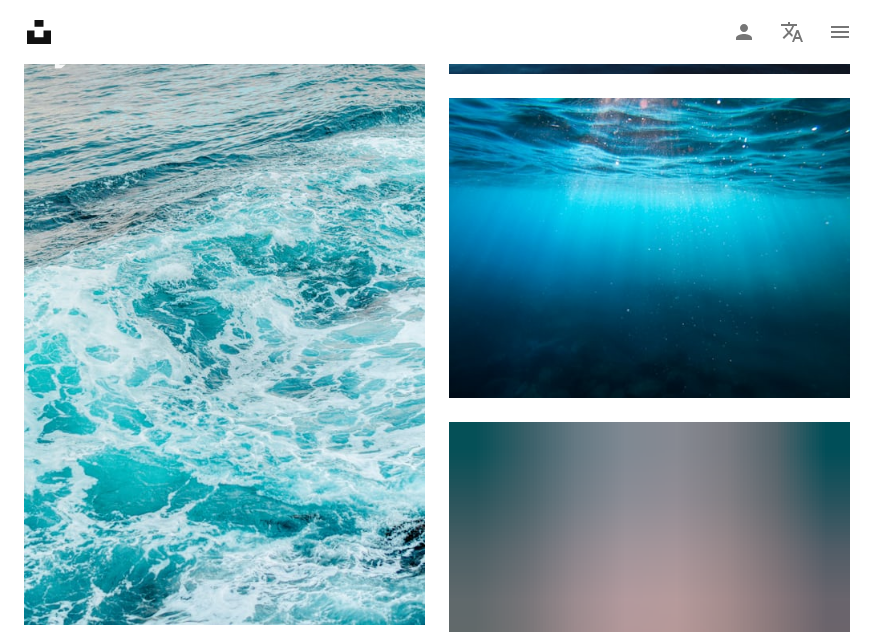 scroll, scrollTop: 2143, scrollLeft: 0, axis: vertical 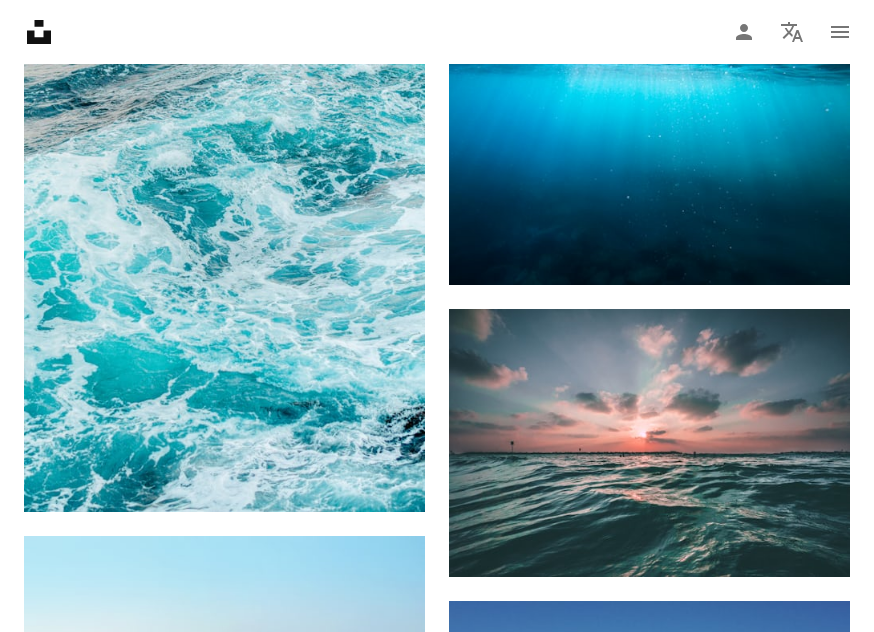 click at bounding box center (224, 209) 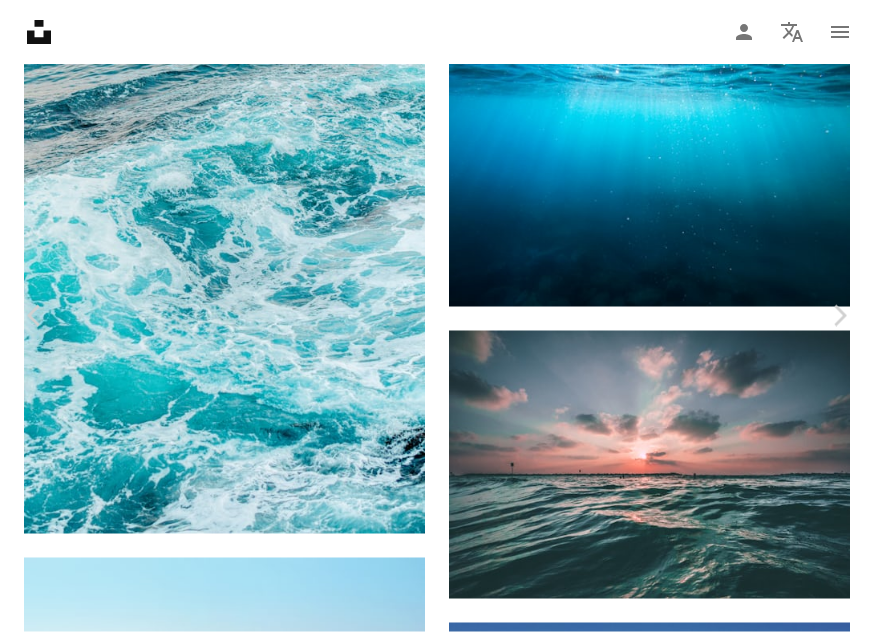 scroll, scrollTop: 2122, scrollLeft: 0, axis: vertical 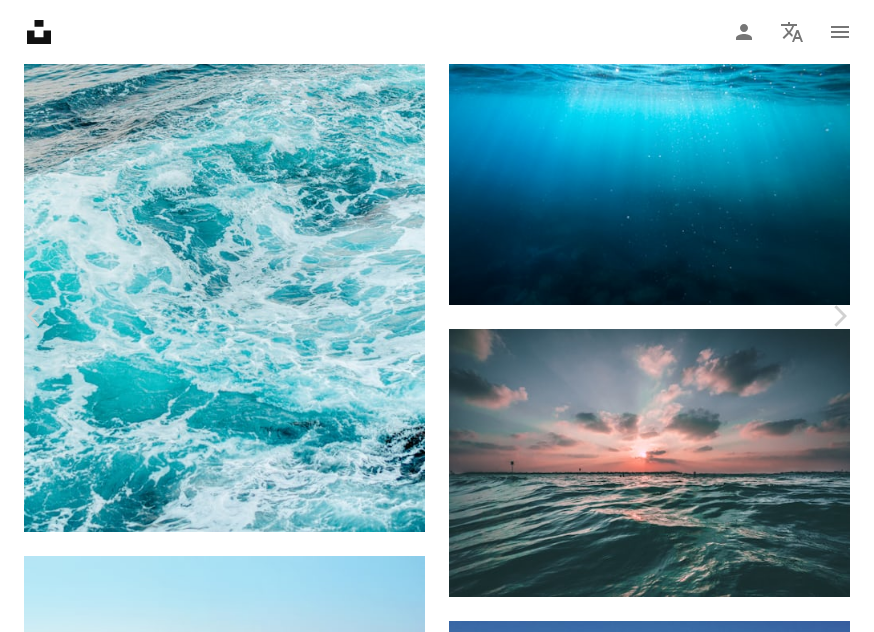 click on "An X shape Chevron left Chevron right [FIRST] [LAST] For Unsplash+ A heart A plus sign Edit image Plus sign for Unsplash+ A lock Download Zoom in Featured in Blue , Nature A forward-right arrow Share More Actions The textured ocean current. A map marker [CITY], [CITY], [STATE] Calendar outlined Published on February 6, 2023 Safety Licensed under the Unsplash+ License sea waves patterns textures close up ocean waves blue sea hd pic the sea natural water current wallpaper for iphone south africa cape town sea point Backgrounds Related images Plus sign for Unsplash+ A heart A plus sign Getty Images For Unsplash+ A lock Download Plus sign for Unsplash+ A heart A plus sign [FIRST] [LAST] For Unsplash+ A lock Download Plus sign for Unsplash+ A heart A plus sign [FIRST] [LAST] For Unsplash+ A lock Download Plus sign for Unsplash+ A heart A plus sign [FIRST] [LAST] For Unsplash+ A lock Download Plus sign for Unsplash+ A heart A plus sign [FIRST] [LAST] For Unsplash+ A lock Download A heart" at bounding box center (437, 4741) 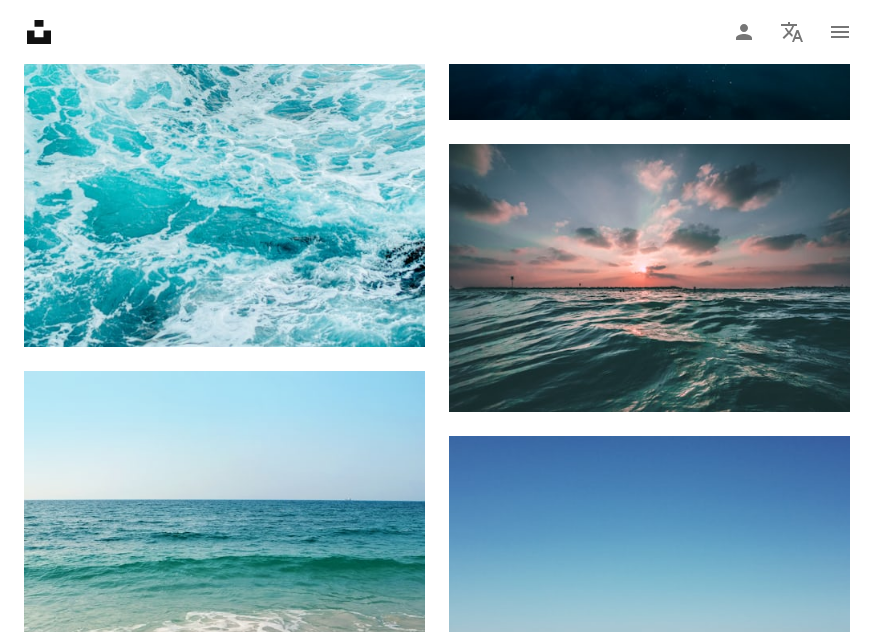 scroll, scrollTop: 2306, scrollLeft: 0, axis: vertical 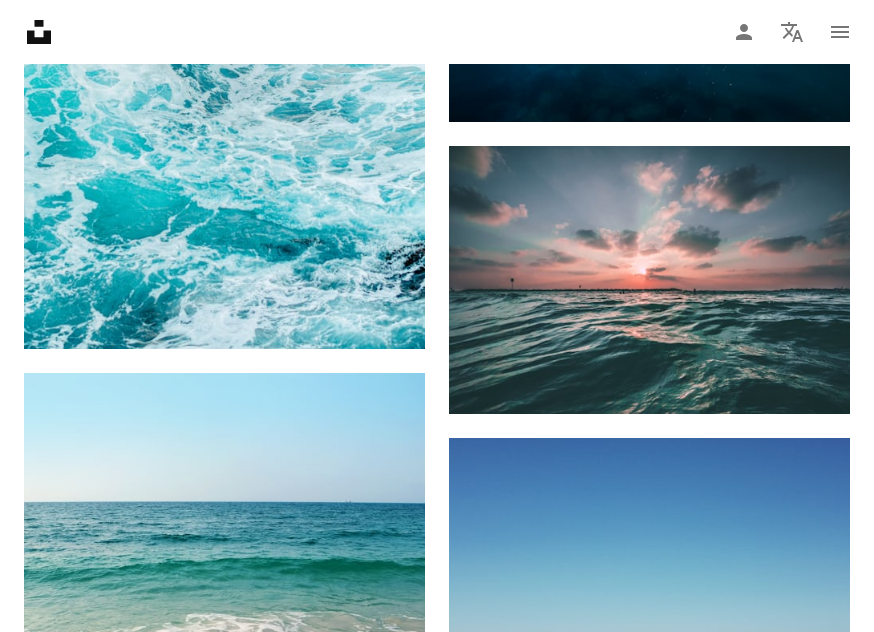 click at bounding box center [224, 46] 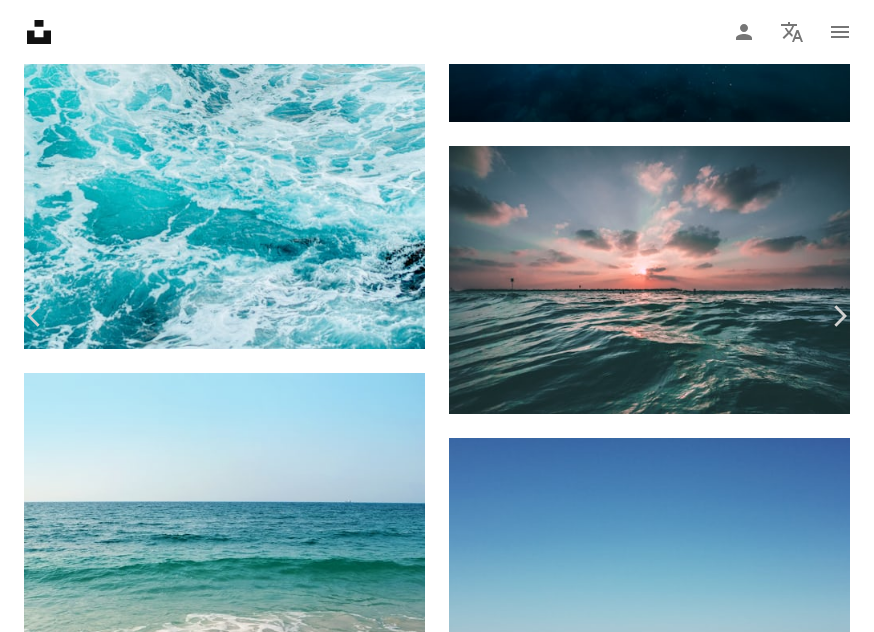 scroll, scrollTop: 33, scrollLeft: 0, axis: vertical 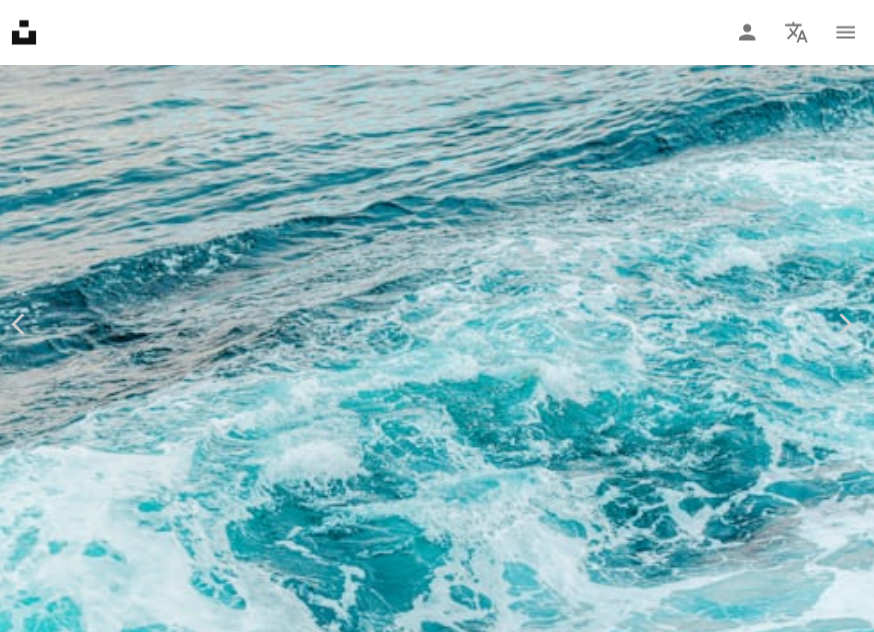 click at bounding box center (429, 15255) 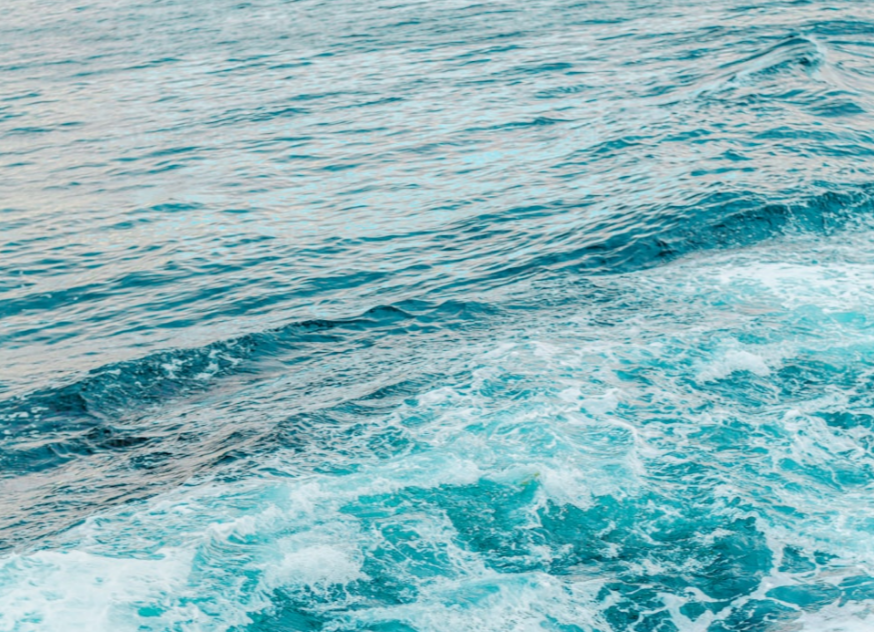 scroll, scrollTop: 276, scrollLeft: 0, axis: vertical 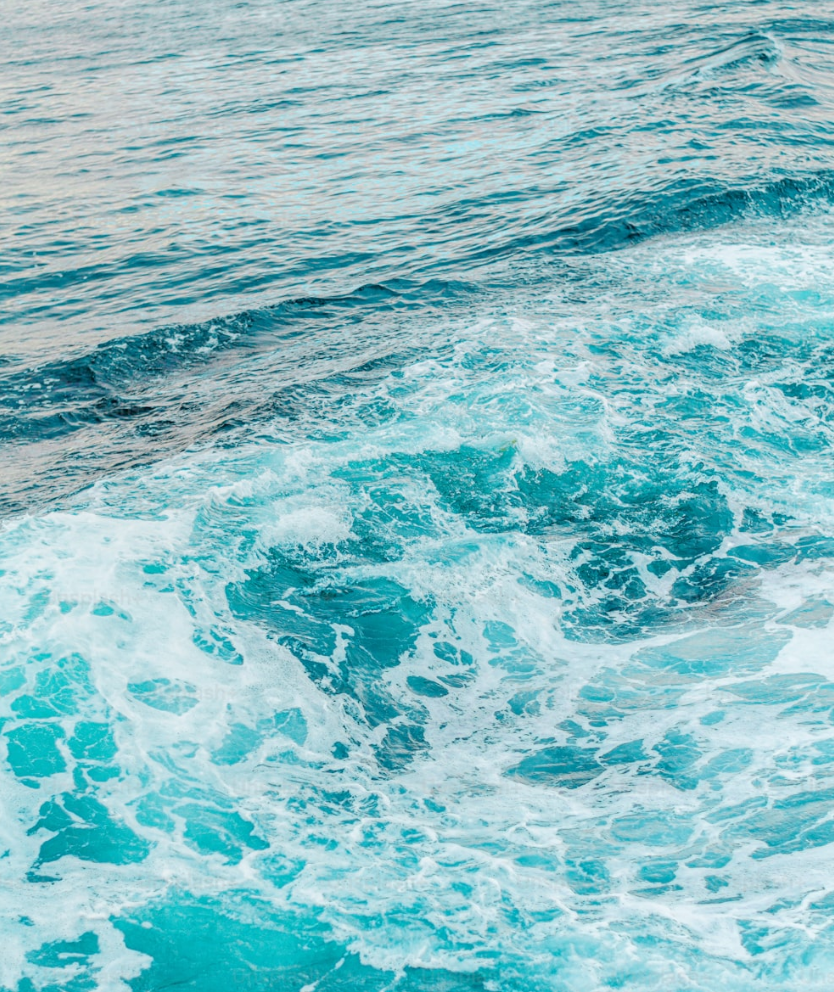 click at bounding box center (417, 630) 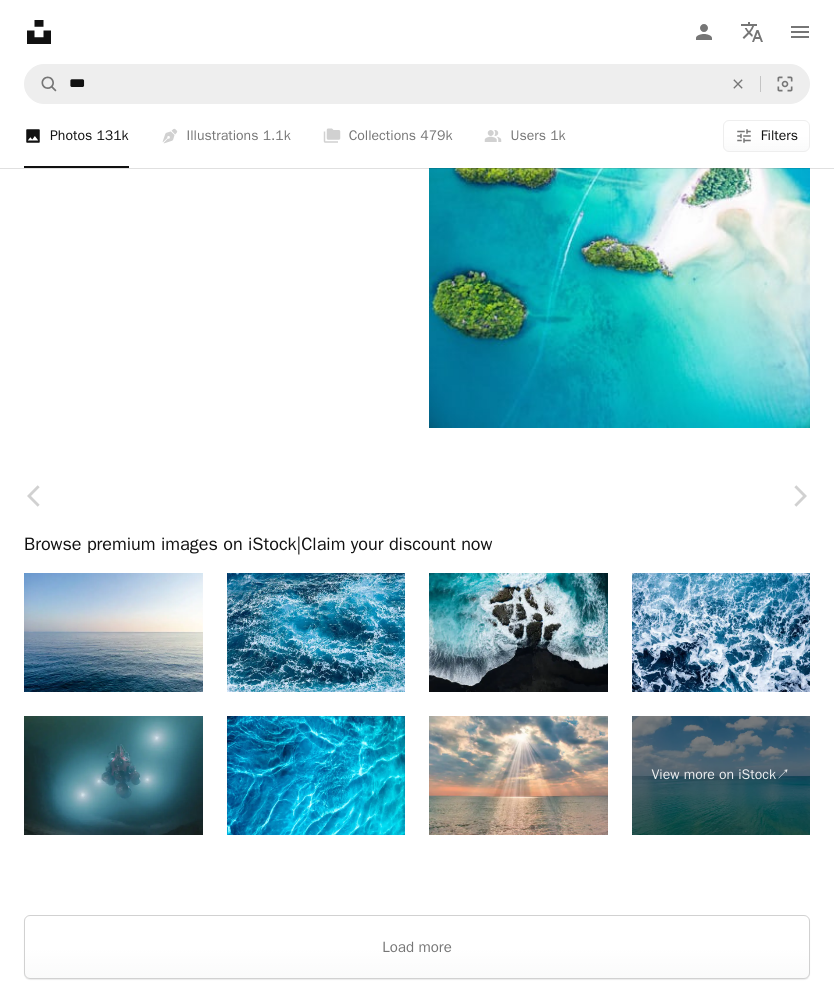 click at bounding box center [409, 1636] 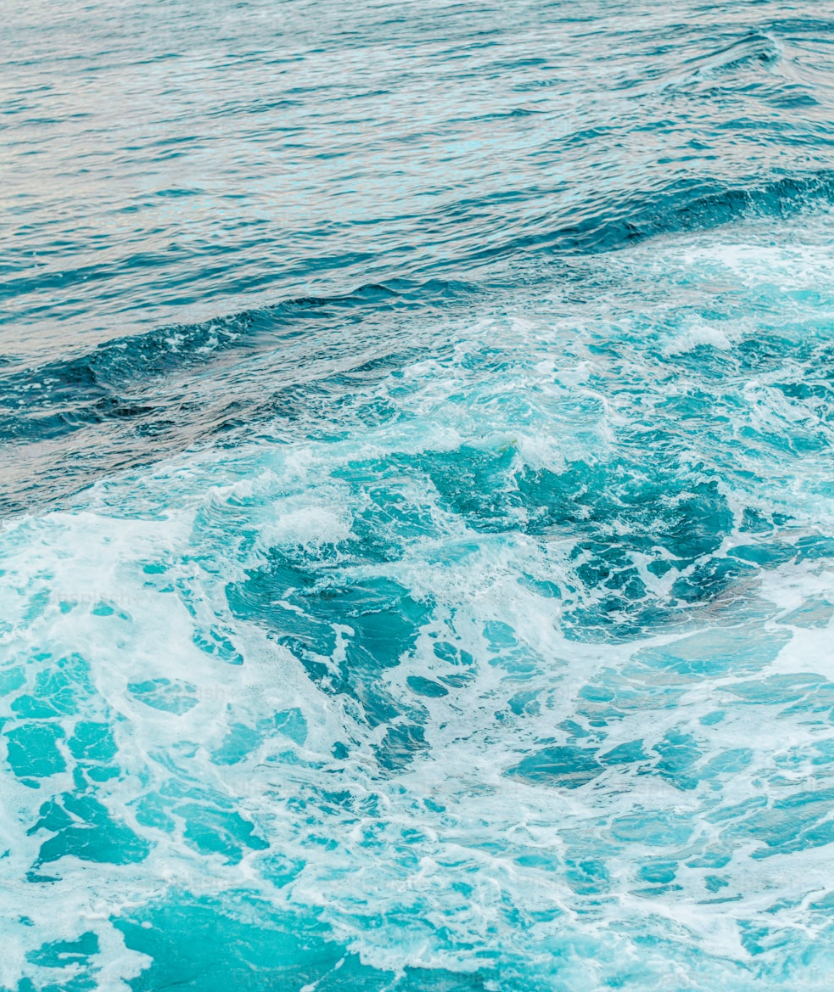 scroll, scrollTop: 55, scrollLeft: 0, axis: vertical 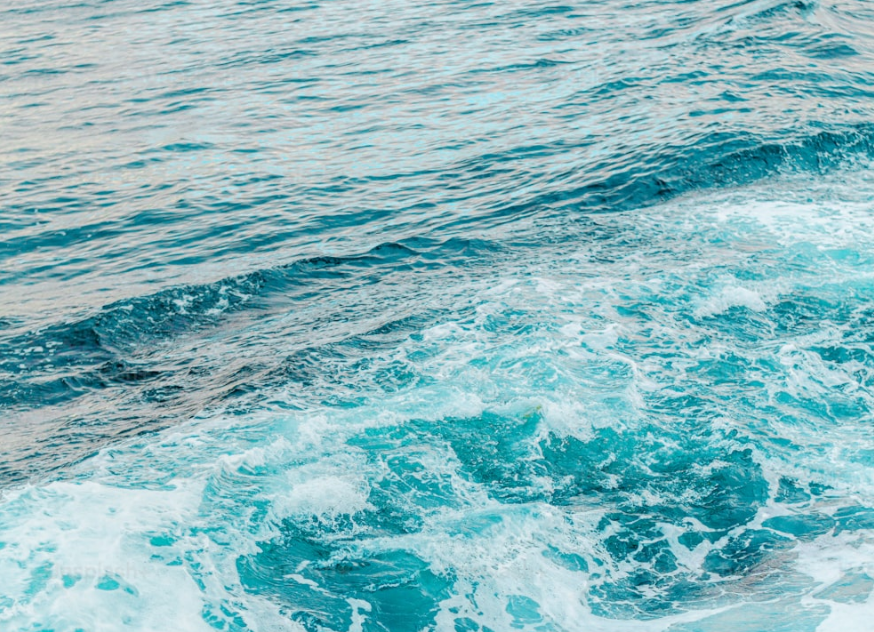 click at bounding box center (437, 605) 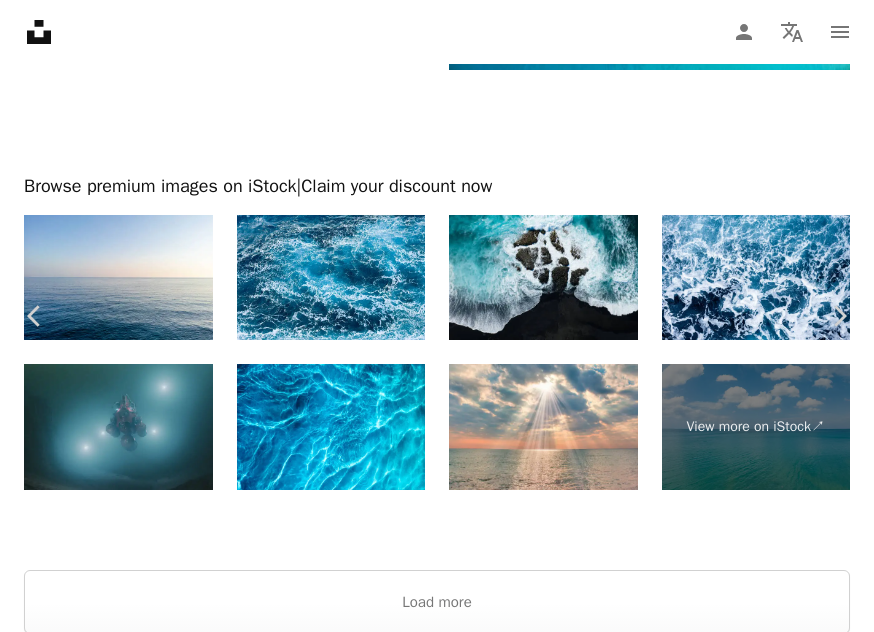 click on "An X shape" at bounding box center [20, 20] 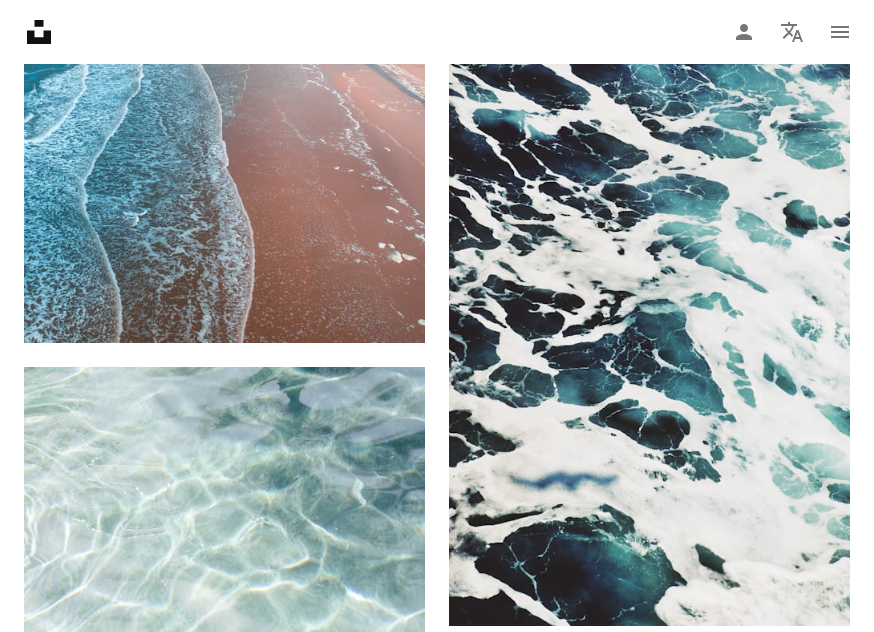 click at bounding box center [649, 328] 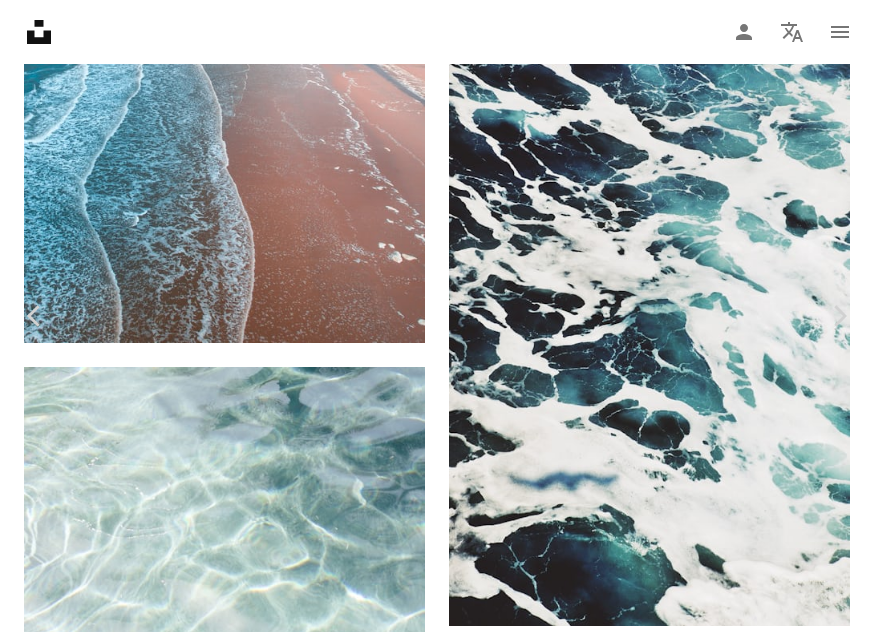 click on "An X shape Chevron left Chevron right [FIRST] [LAST] dasdasha2015 A heart A plus sign Edit image   Plus sign for Unsplash+ Download free Chevron down Zoom in Views [NUMBER], [NUMBER] Downloads [NUMBER], [NUMBER] Featured in Photos ,  Textures A forward-right arrow Share Info icon Info More Actions Ocean foam Calendar outlined Published on  [MONTH] [NUMBER], [YEAR] Safety Free to use under the  Unsplash License wallpaper beach texture sea blue pattern ocean wallpaper waves wallpapers backgrounds water wallpaper salt water background hd wallpapers ocean background iphone wallpapers foam seascape android wallpapers lock screen background Backgrounds Browse premium related images on iStock  |  Save 20% with code UNSPLASH20 Related images A heart A plus sign [FIRST] [LAST] Available for hire A checkmark inside of a circle Arrow pointing down A heart A plus sign [FIRST] [LAST] Arrow pointing down A heart A plus sign [FIRST] [LAST] Available for hire A checkmark inside of a circle A heart For" at bounding box center (437, 8052) 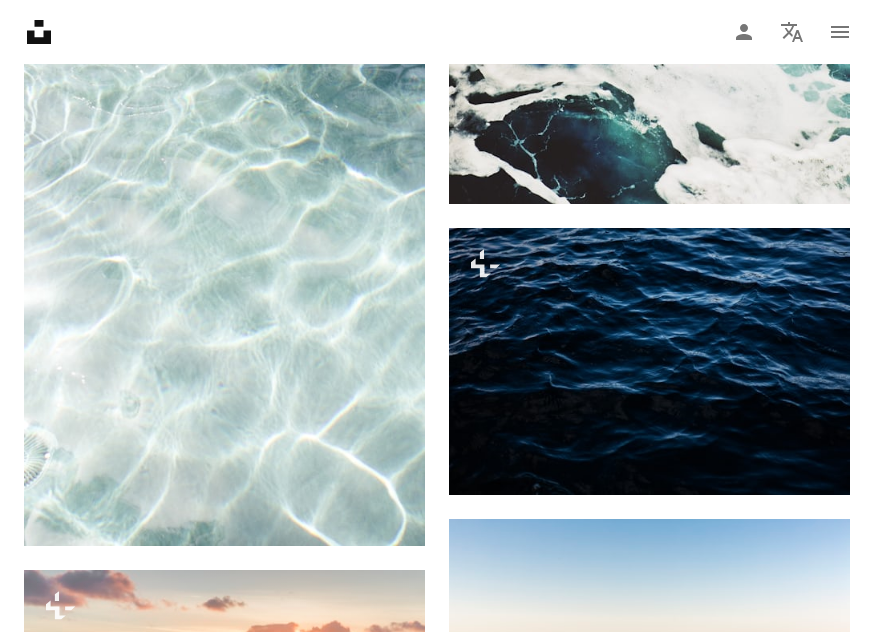scroll, scrollTop: 4480, scrollLeft: 0, axis: vertical 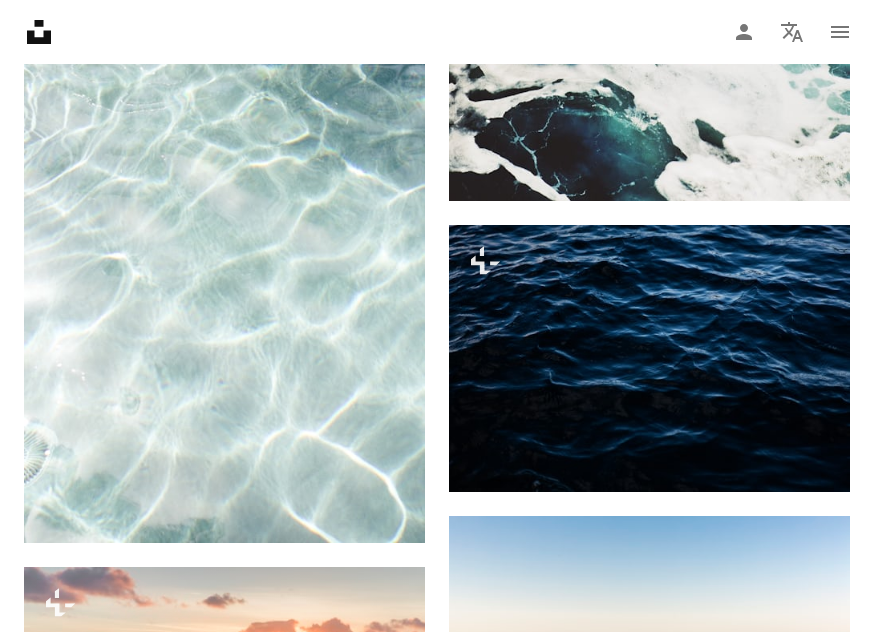 click at bounding box center (224, 243) 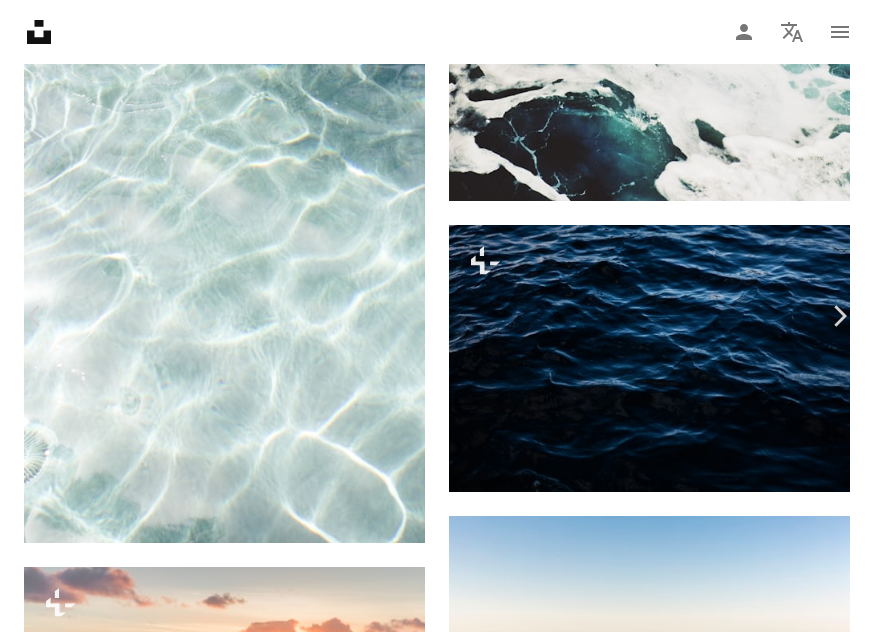 click on "An X shape Chevron left Chevron right [FIRST] [LAST] Available for hire A checkmark inside of a circle A heart A plus sign Edit image   Plus sign for Unsplash+ Download free Chevron down Zoom in ––– ––  –– ––– –––– –––– ––– ––  –– ––– –––– –––– ––– ––  –– ––– –––– –––– A forward-right arrow Share Info icon Info More Actions I’m always mesmerized by the dance between light and water. I took this photo while waiting poolside for the models to set up during a styled shoot in Maui. –––   – –––  – – ––  – ––––. ––– ––– ––––  –––– ––– ––– – –––– –––– ––– –––   –––– –––– Browse premium related images on iStock  |  Save 20% with code UNSPLASH20 Related images A heart A plus sign [FIRST] [LAST] Available for hire A checkmark inside of a circle Arrow pointing down Plus sign for Unsplash+ A heart A plus sign" at bounding box center [437, 7627] 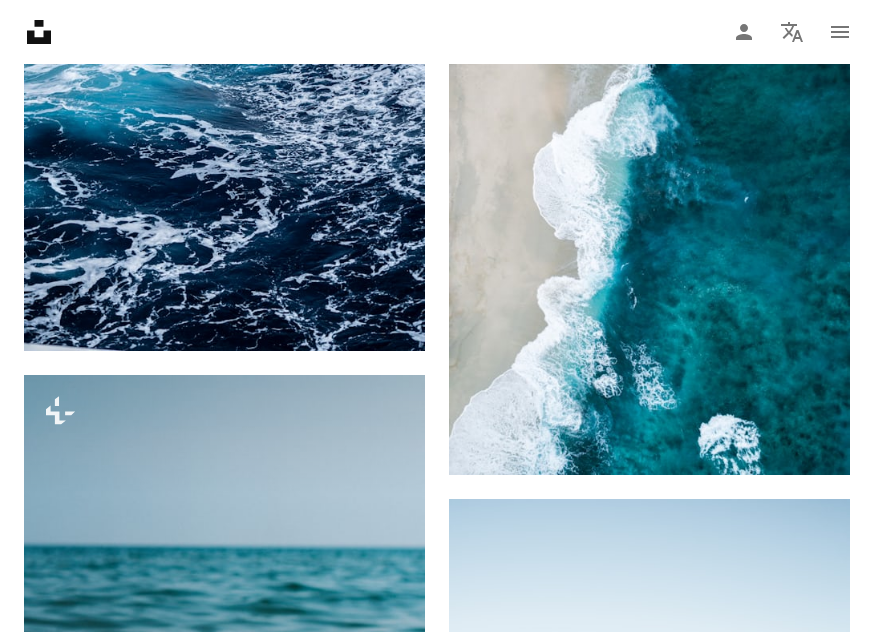 scroll, scrollTop: 7001, scrollLeft: 0, axis: vertical 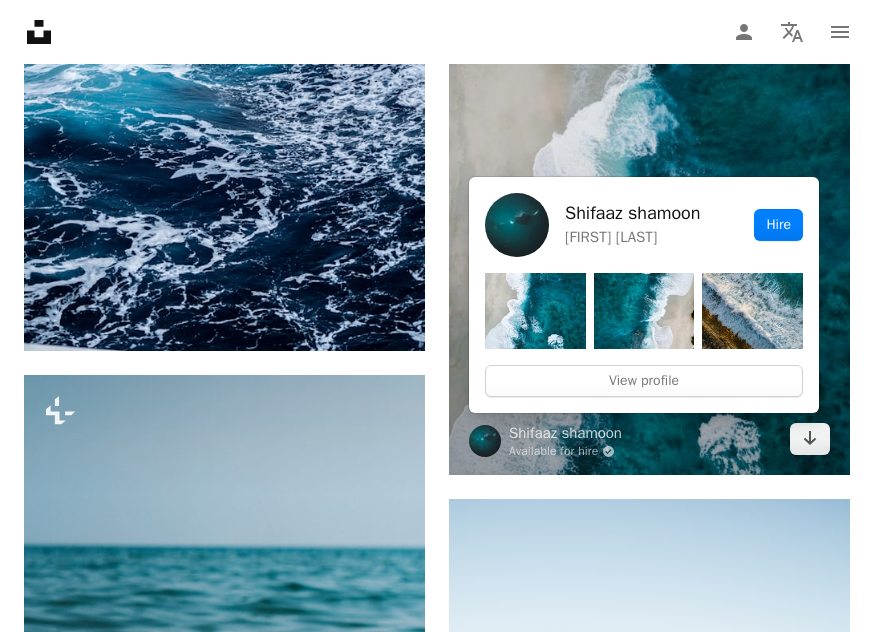 click at bounding box center [649, 119] 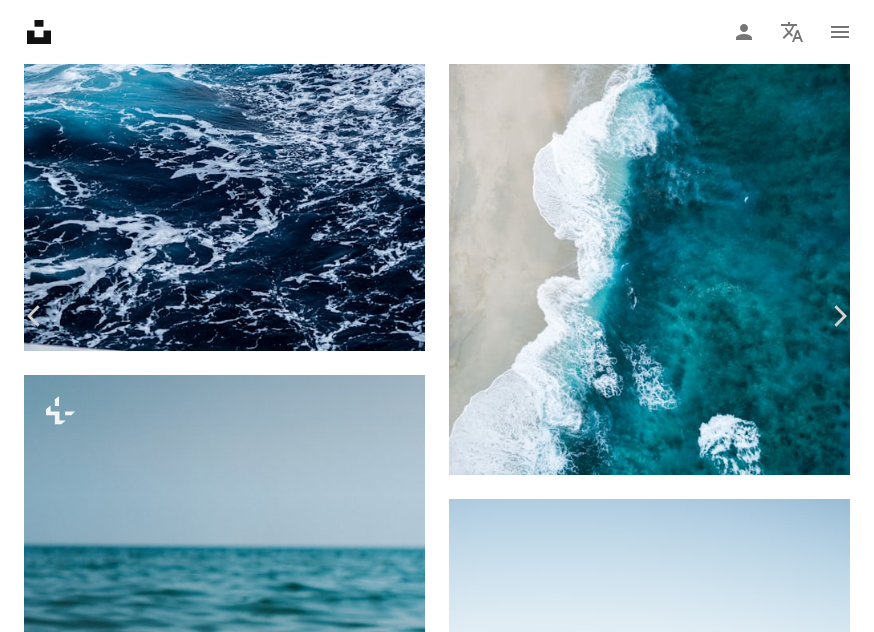 scroll, scrollTop: 122, scrollLeft: 0, axis: vertical 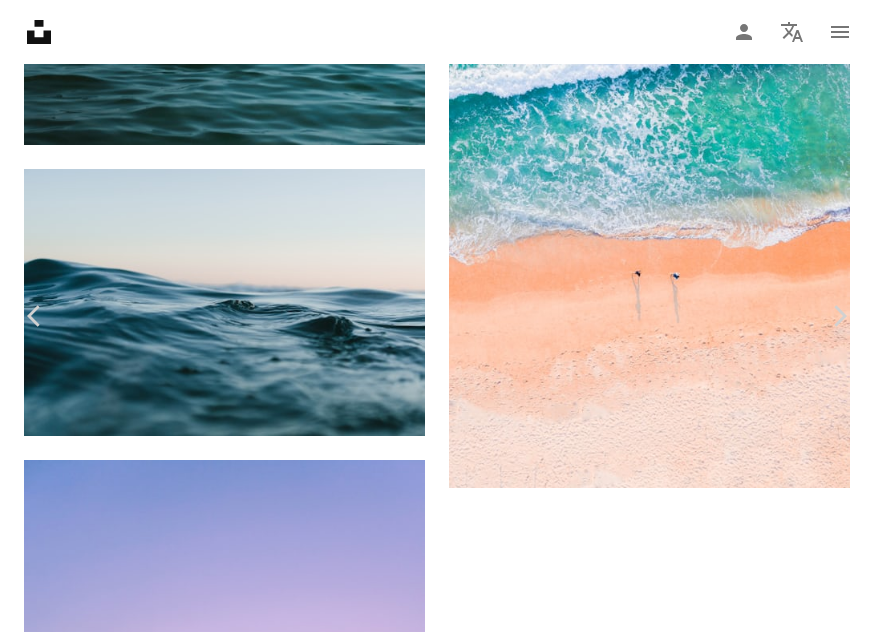 click on "Chevron left" 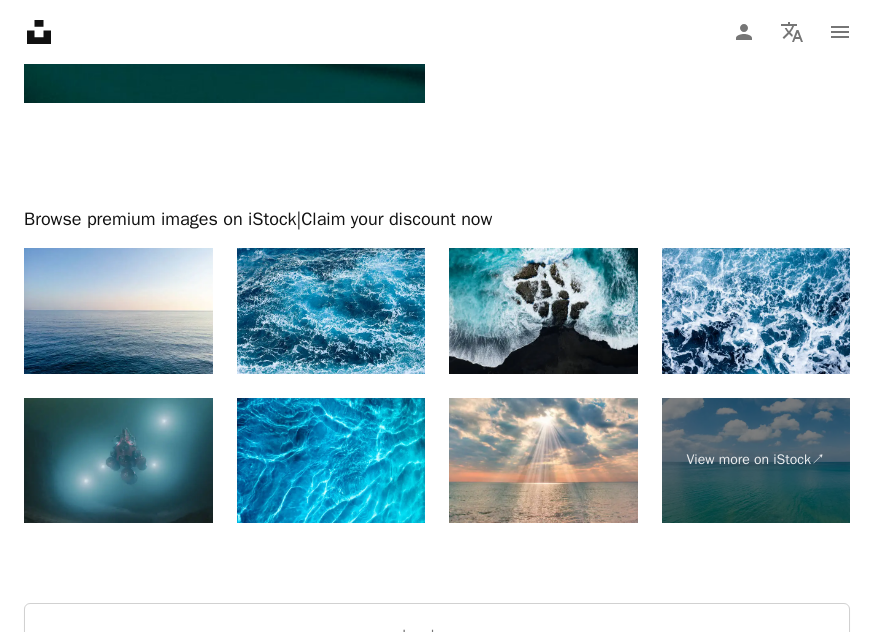 scroll, scrollTop: 10995, scrollLeft: 0, axis: vertical 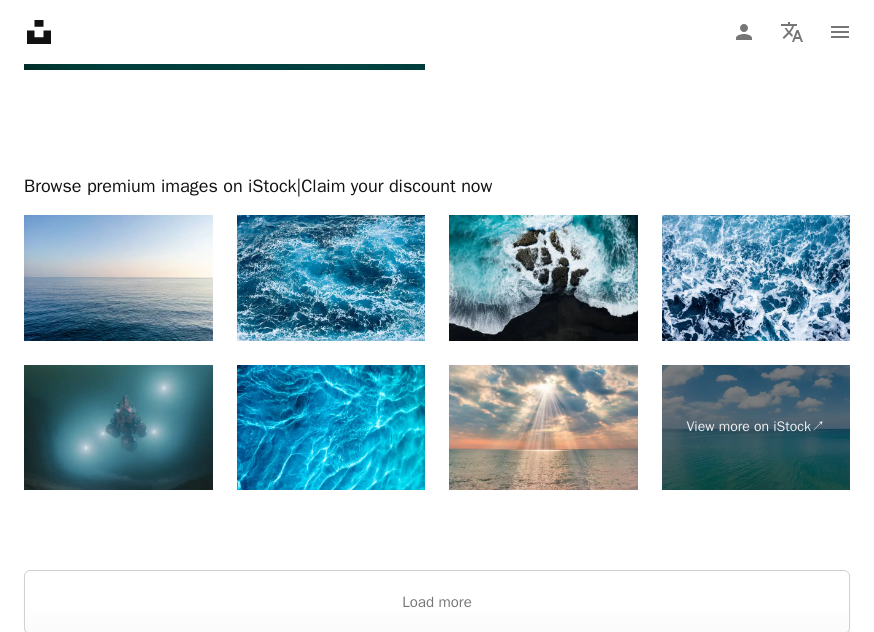 click on "View more on iStock  ↗" at bounding box center [756, 428] 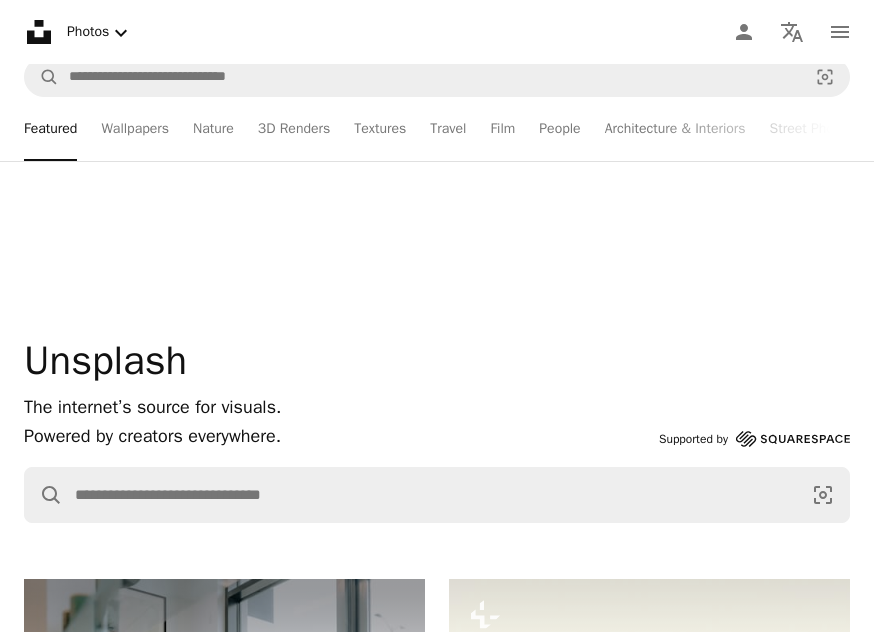 scroll, scrollTop: 0, scrollLeft: 0, axis: both 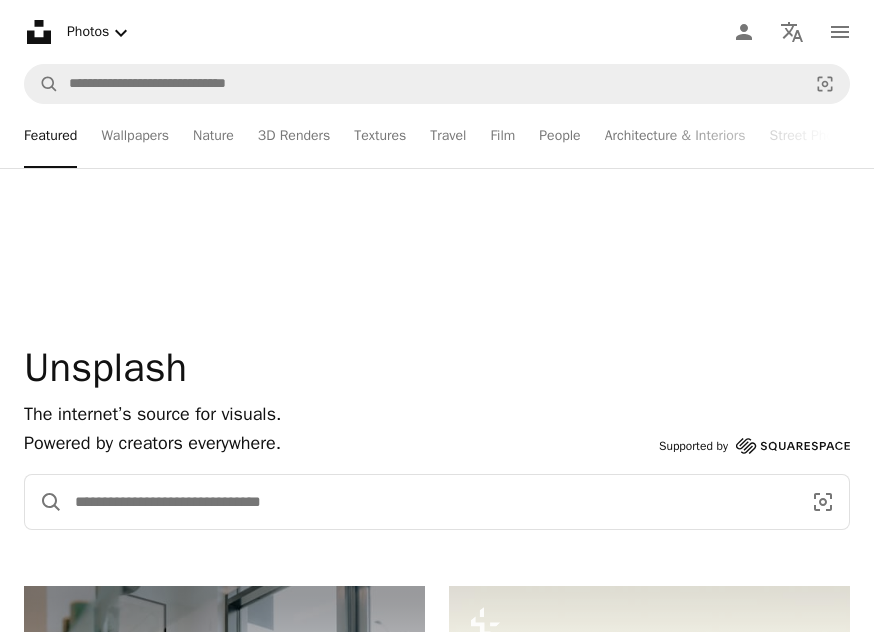 click at bounding box center [430, 502] 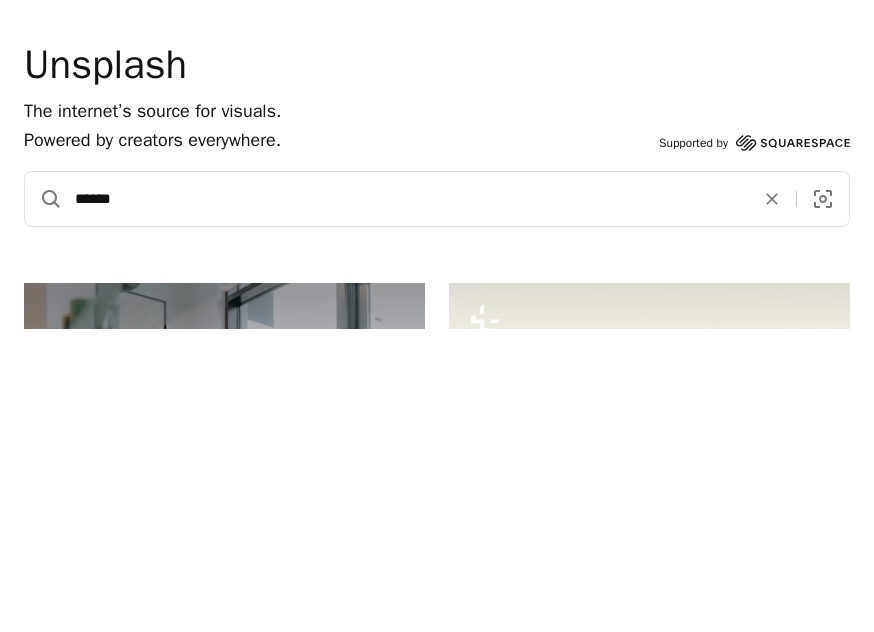 type on "******" 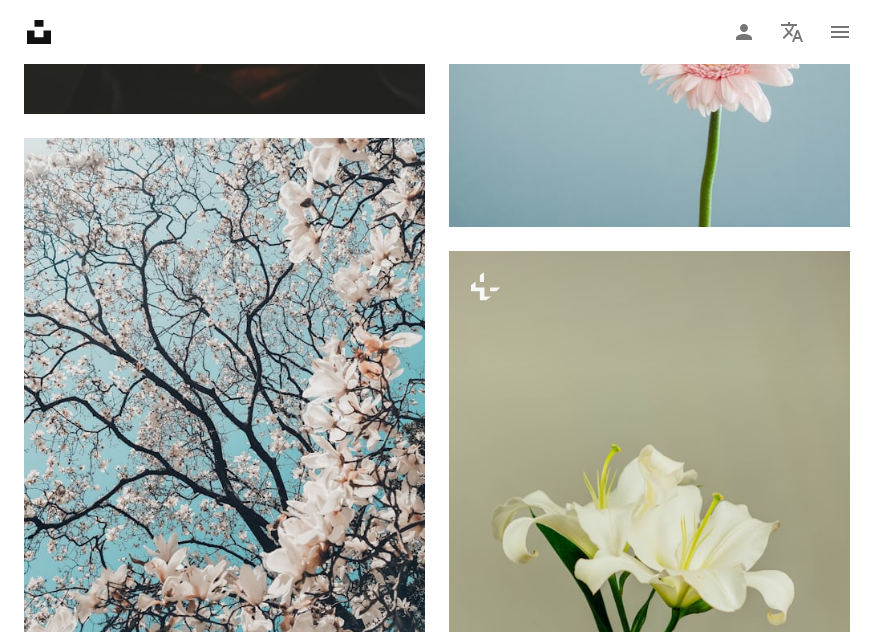 scroll, scrollTop: 1672, scrollLeft: 0, axis: vertical 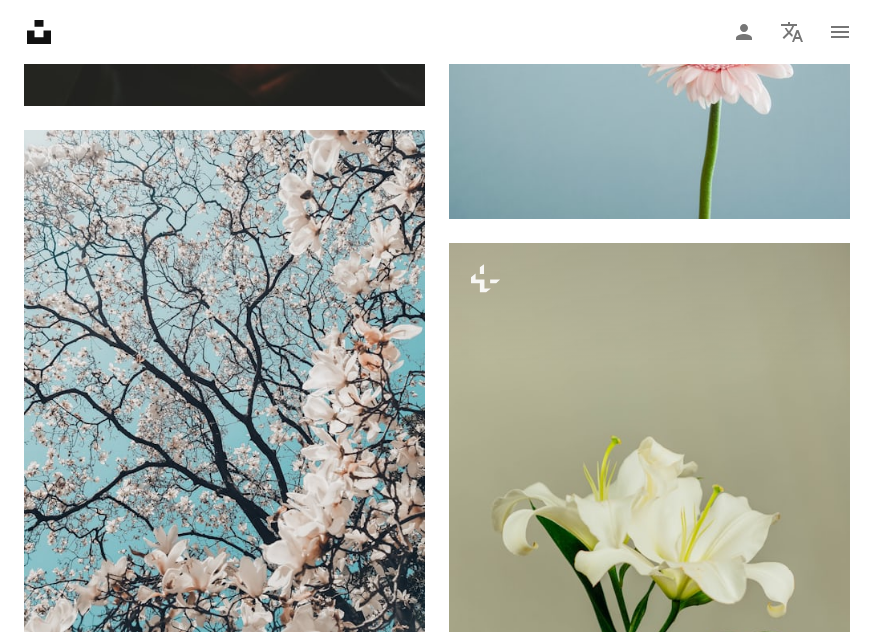 click at bounding box center [224, 380] 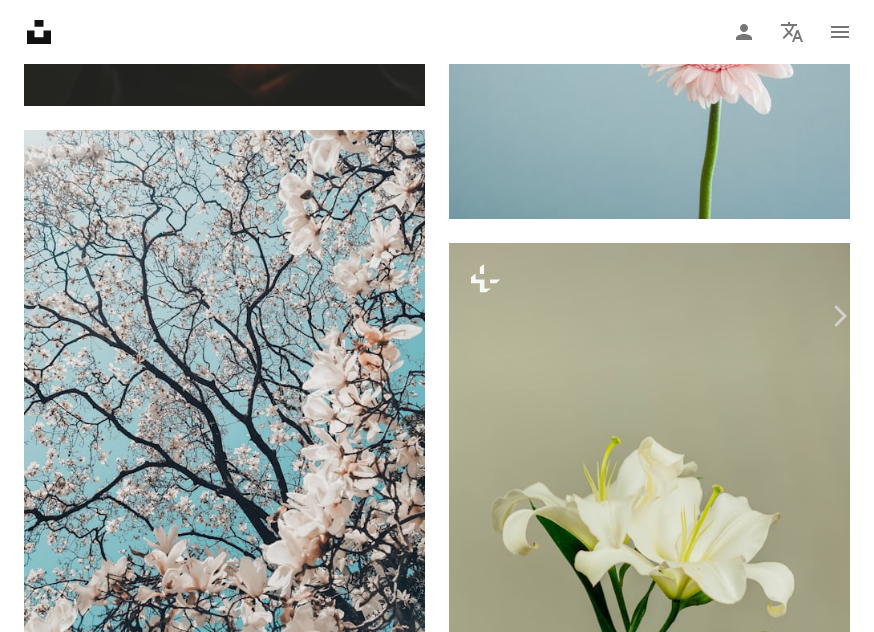 click on "An X shape Chevron left Chevron right [FIRST] [LAST] meric A heart A plus sign Edit image   Plus sign for Unsplash+ Download free Chevron down Zoom in Views [NUMBER], [NUMBER] Downloads [NUMBER], [NUMBER] Featured in Photos ,  Spring ,  Wallpapers A forward-right arrow Share Info icon Info More Actions A map marker [CITY], [COUNTRY] Calendar outlined Published on  [MONTH] [NUMBER], [YEAR] Camera samsung, SM-G930T Safety Free to use under the  Unsplash License flower japan spring plant flower wallpaper tokyo white blue sky japanese wallpaper cherry blossom spring wallpaper cherry blossom wallpaper tree background flower background spring background petal tree wallpaper magnolia bloom seasons Backgrounds Browse premium related images on iStock  |  Save 20% with code UNSPLASH20 Related images A heart A plus sign [FIRST] [LAST] Arrow pointing down A heart A plus sign [FIRST] [LAST] Available for hire A checkmark inside of a circle Arrow pointing down A heart A plus sign [FIRST] [LAST] Available for hire A checkmark inside of a circle A heart" at bounding box center [437, 6202] 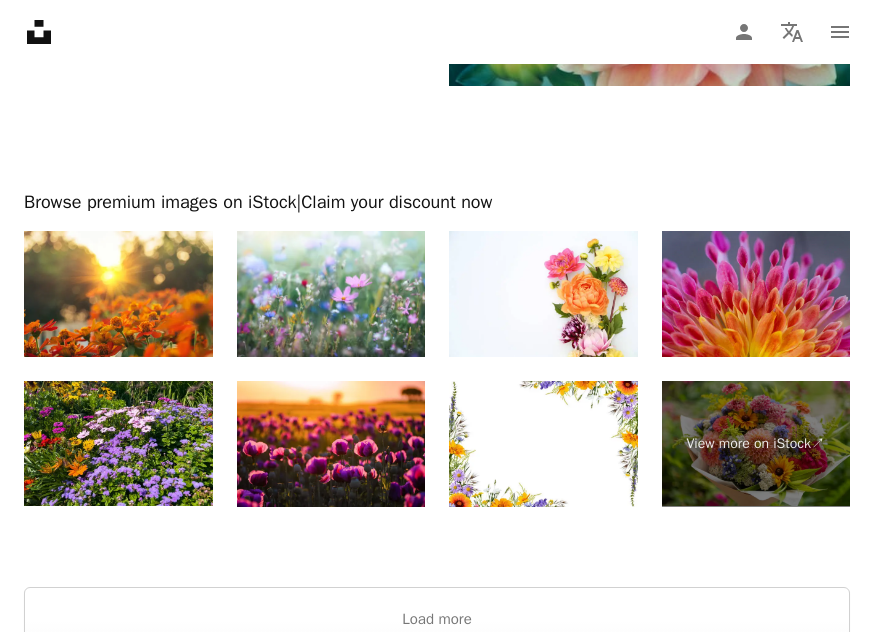 scroll, scrollTop: 6763, scrollLeft: 0, axis: vertical 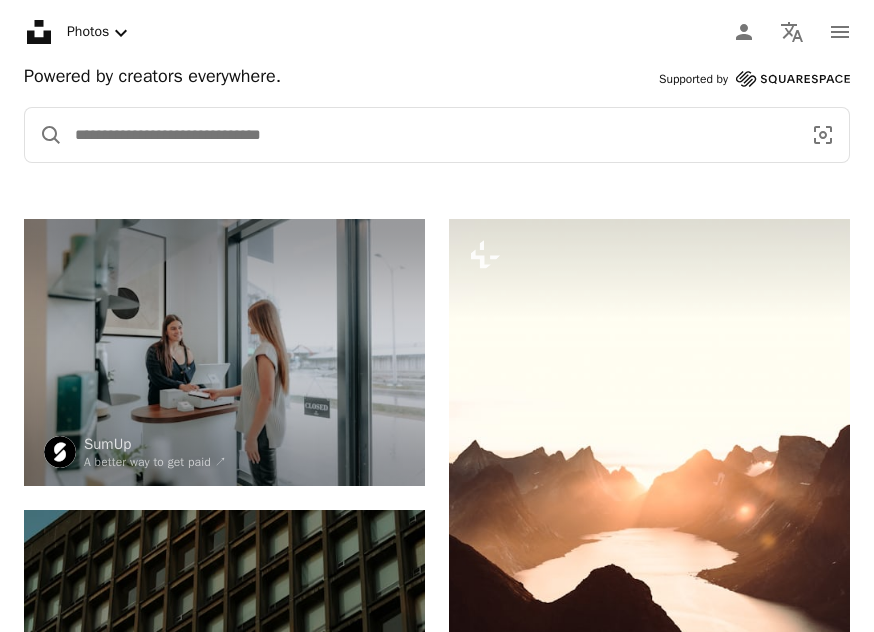 click at bounding box center [430, 135] 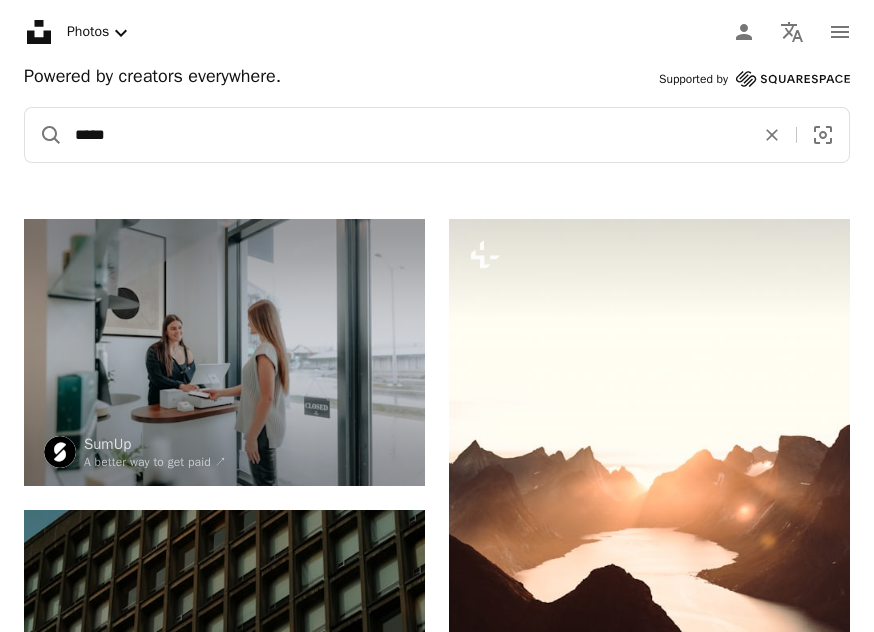 type on "*****" 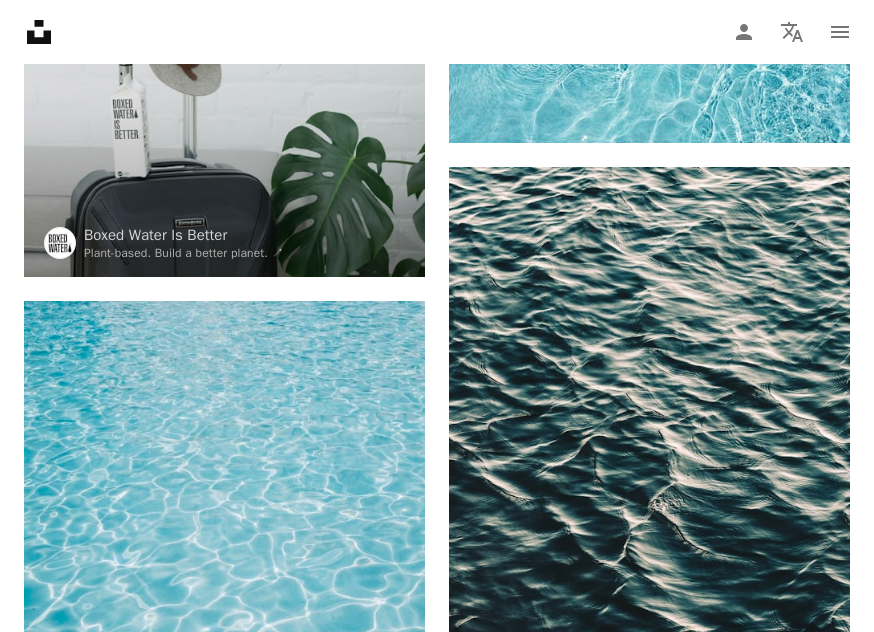 scroll, scrollTop: 569, scrollLeft: 0, axis: vertical 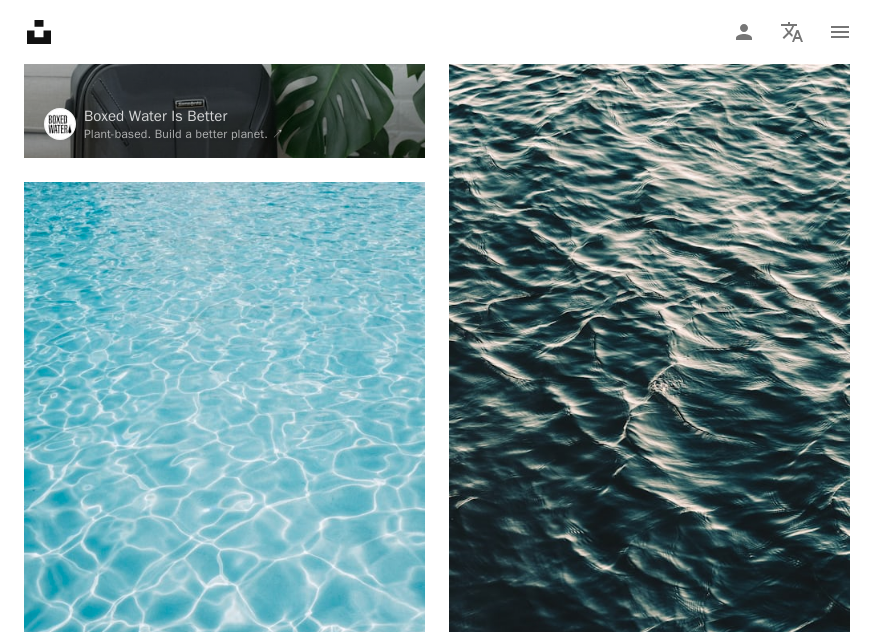 click at bounding box center (224, 447) 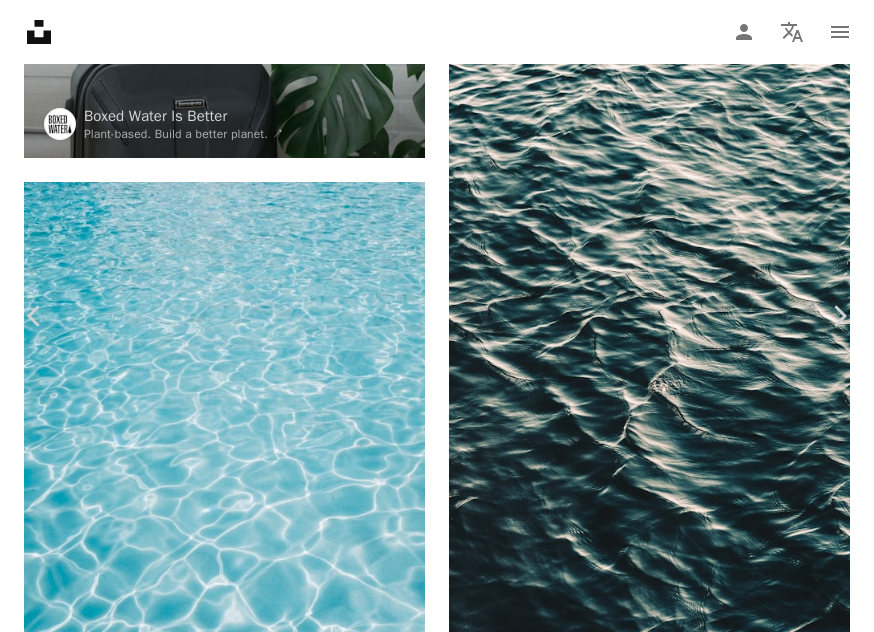 click on "An X shape" at bounding box center [20, 20] 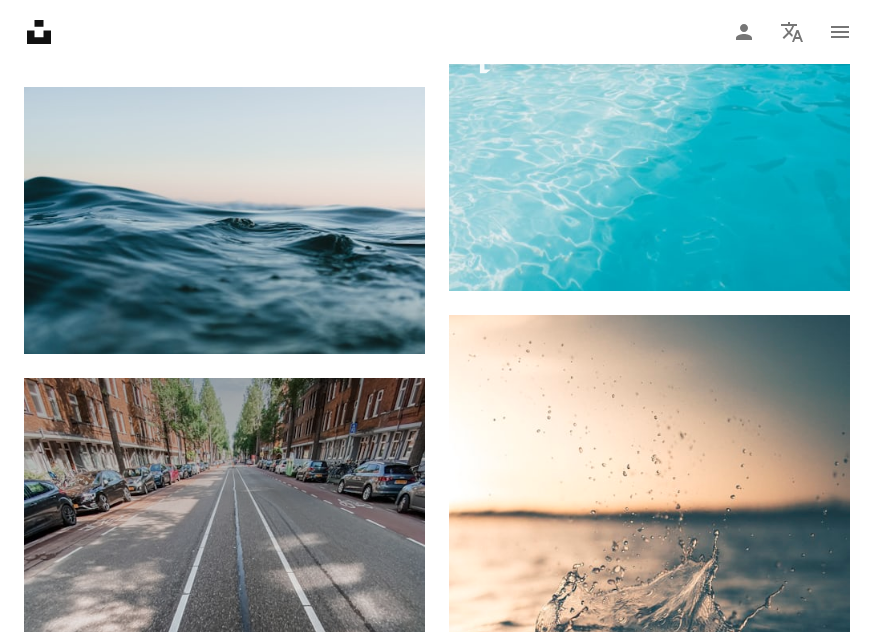 scroll, scrollTop: 1212, scrollLeft: 0, axis: vertical 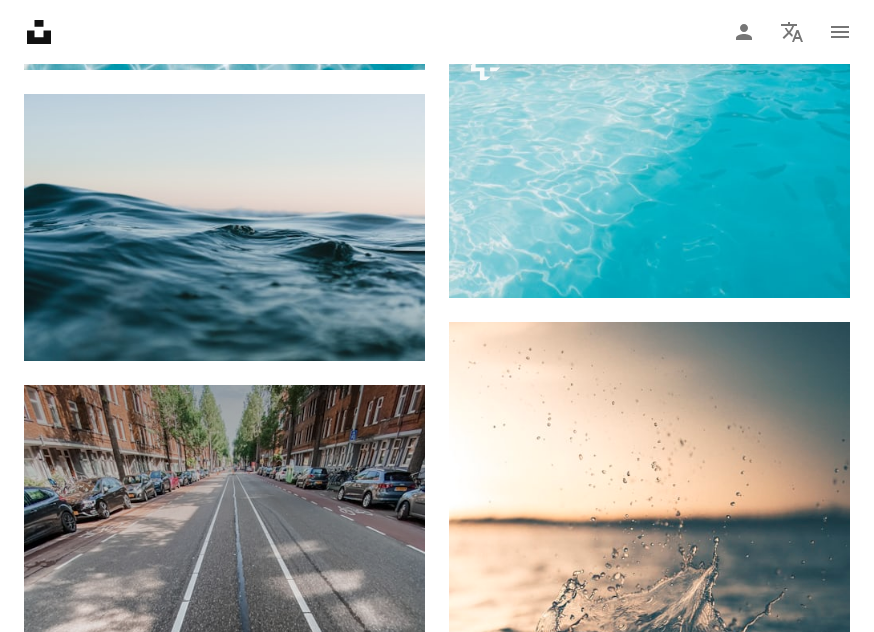 click at bounding box center (649, 164) 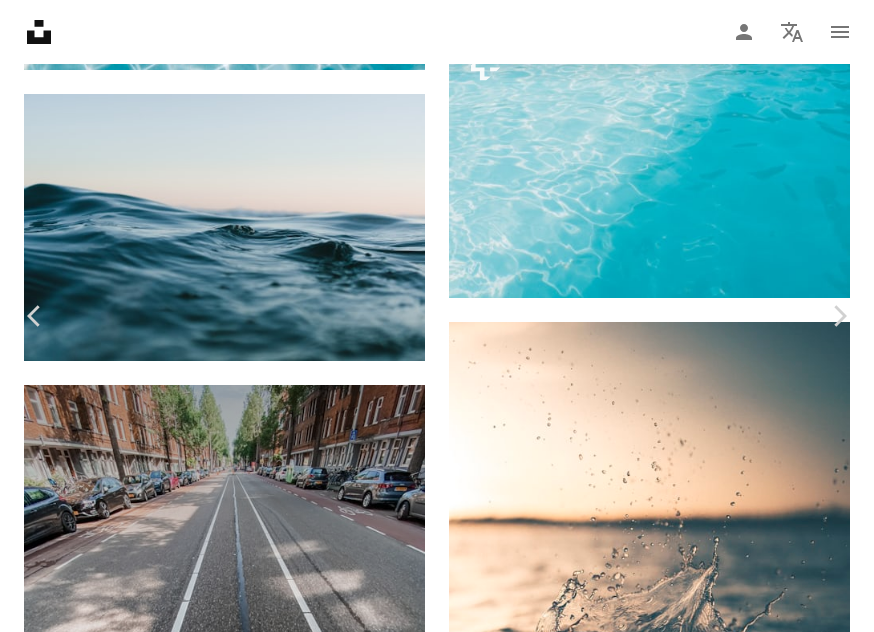 click on "An X shape" at bounding box center [20, 20] 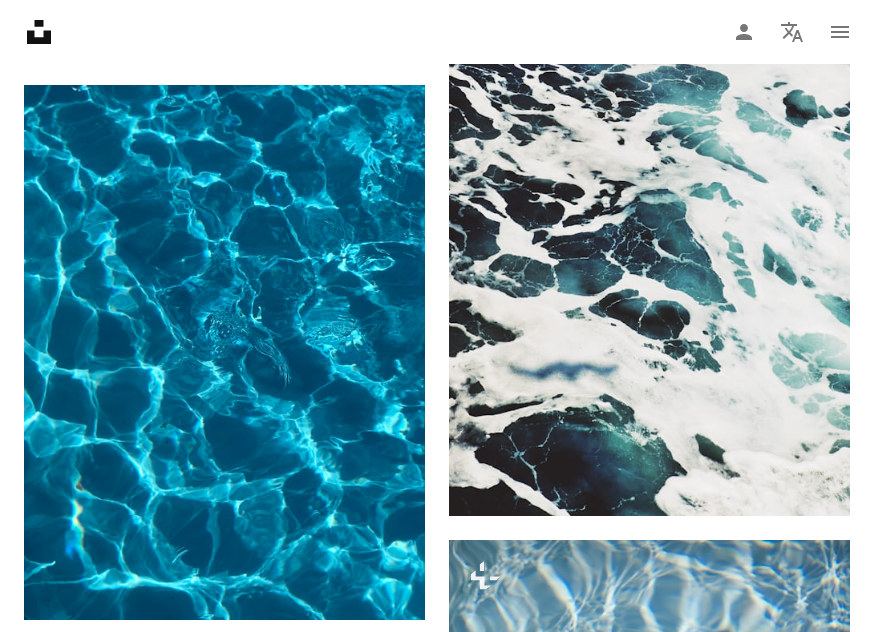 scroll, scrollTop: 6983, scrollLeft: 0, axis: vertical 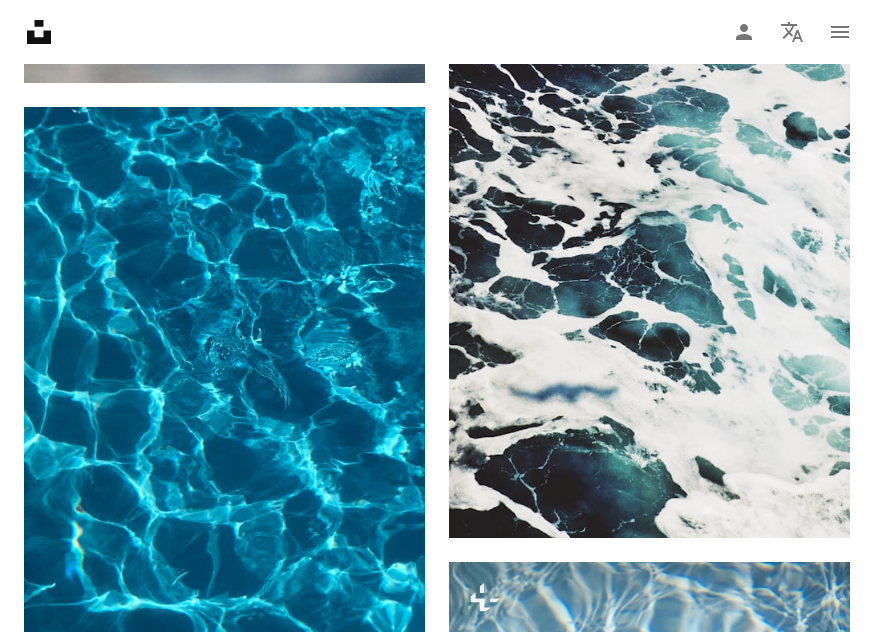 click at bounding box center (649, 239) 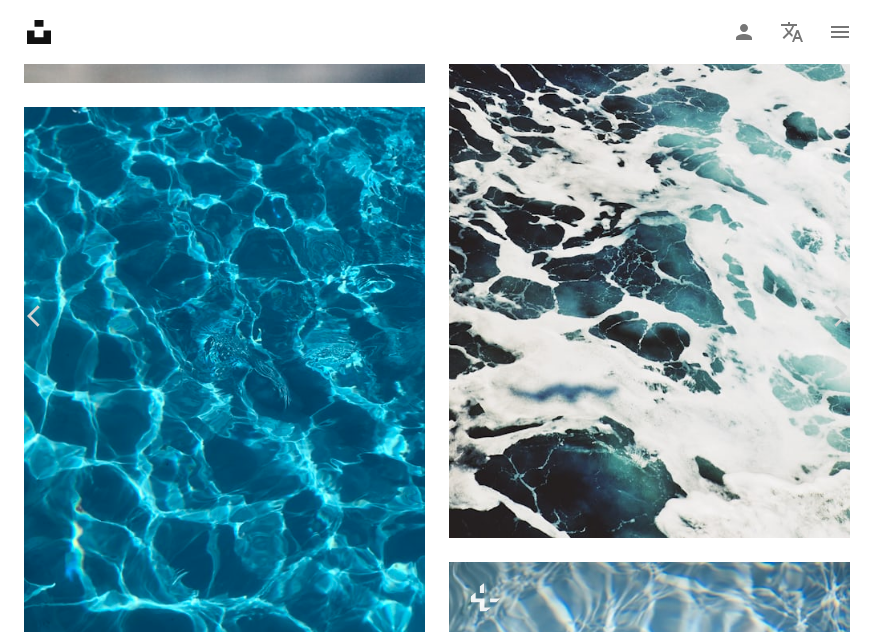 click on "An X shape" at bounding box center (20, 20) 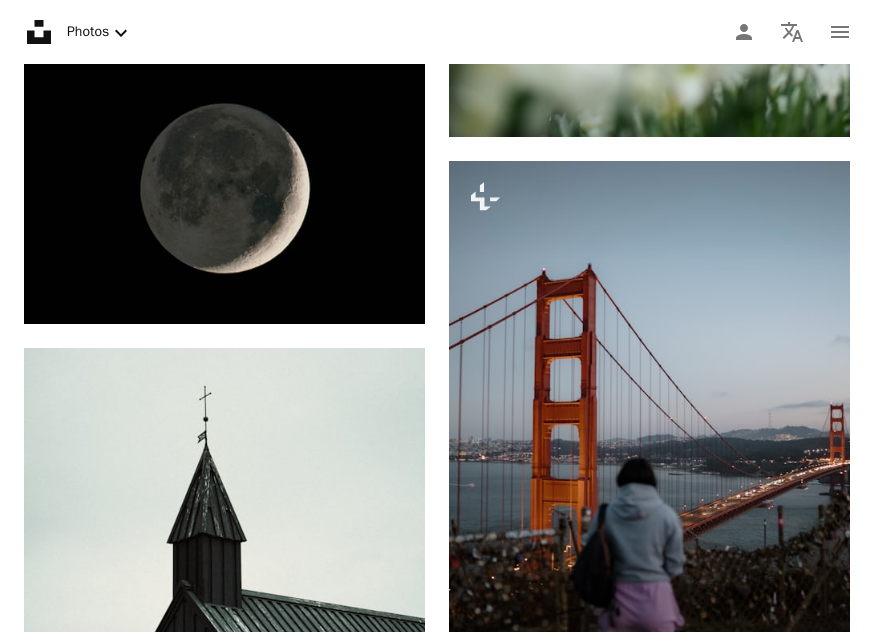 scroll, scrollTop: 367, scrollLeft: 0, axis: vertical 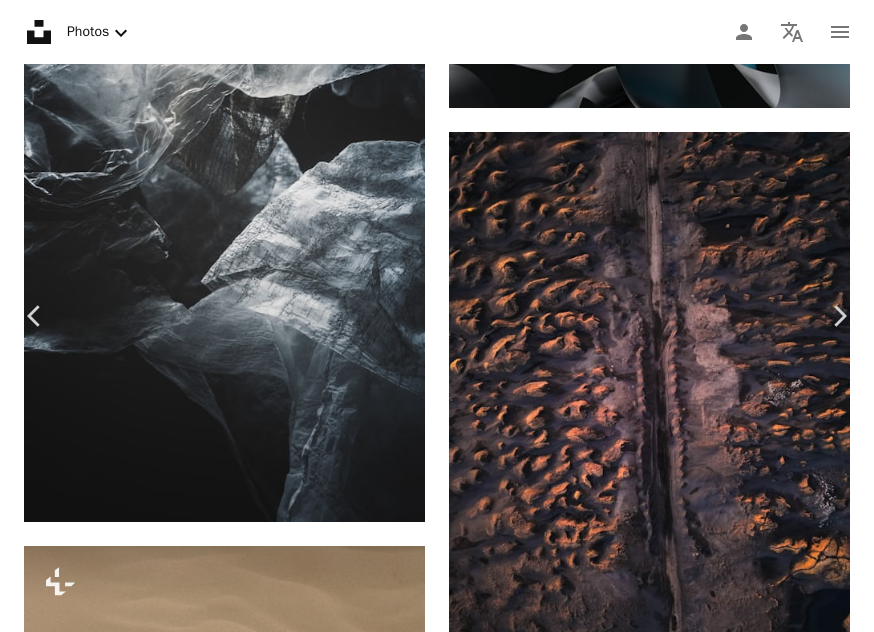 click on "An X shape Chevron left Chevron right Unsplash+ Community For  Unsplash+ A heart A plus sign Edit image   Plus sign for Unsplash+ A lock   Download Zoom in Featured in Textures A forward-right arrow Share More Actions Calendar outlined Published on  [MONTH], [NUMBER], [YEAR] Safety Licensed under the  Unsplash+ License pattern color texture background wallpapers backgrounds surface muted color Free images From this series Plus sign for Unsplash+ Plus sign for Unsplash+ Plus sign for Unsplash+ Plus sign for Unsplash+ Related images Plus sign for Unsplash+ A heart A plus sign Unsplash+ Community For  Unsplash+ A lock   Download Plus sign for Unsplash+ A heart A plus sign [FIRST] [LAST] For  Unsplash+ A lock   Download Plus sign for Unsplash+ A heart A plus sign [FIRST] [LAST] For  Unsplash+ A lock   Download Plus sign for Unsplash+ A heart A plus sign Unsplash+ Community For  Unsplash+ A lock   Download Plus sign for Unsplash+" at bounding box center (437, 3811) 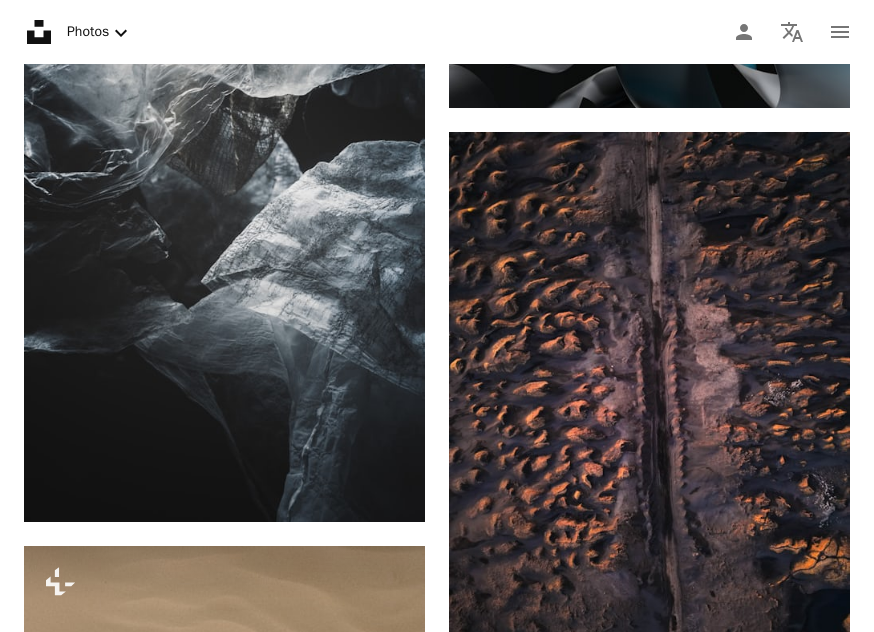 scroll, scrollTop: 22485, scrollLeft: 0, axis: vertical 